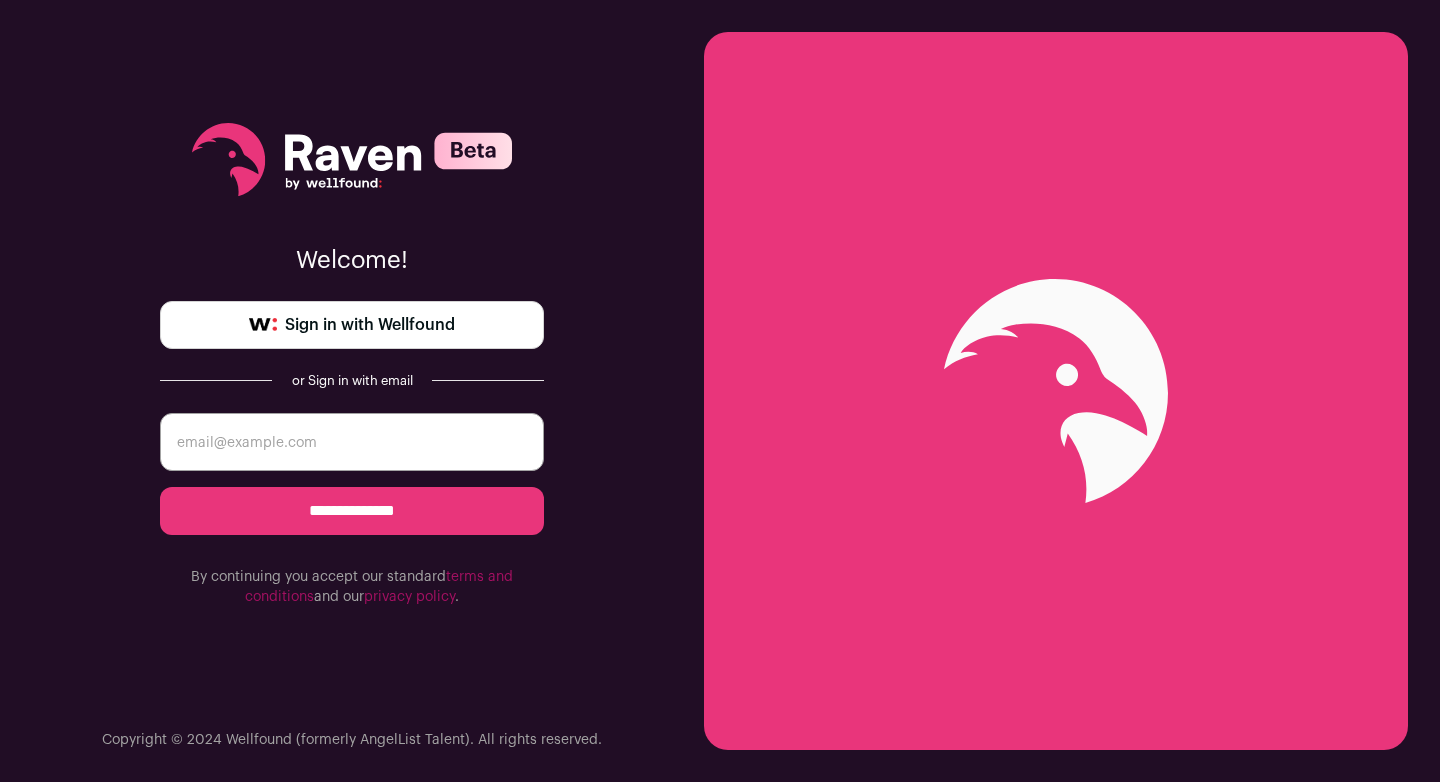 scroll, scrollTop: 0, scrollLeft: 0, axis: both 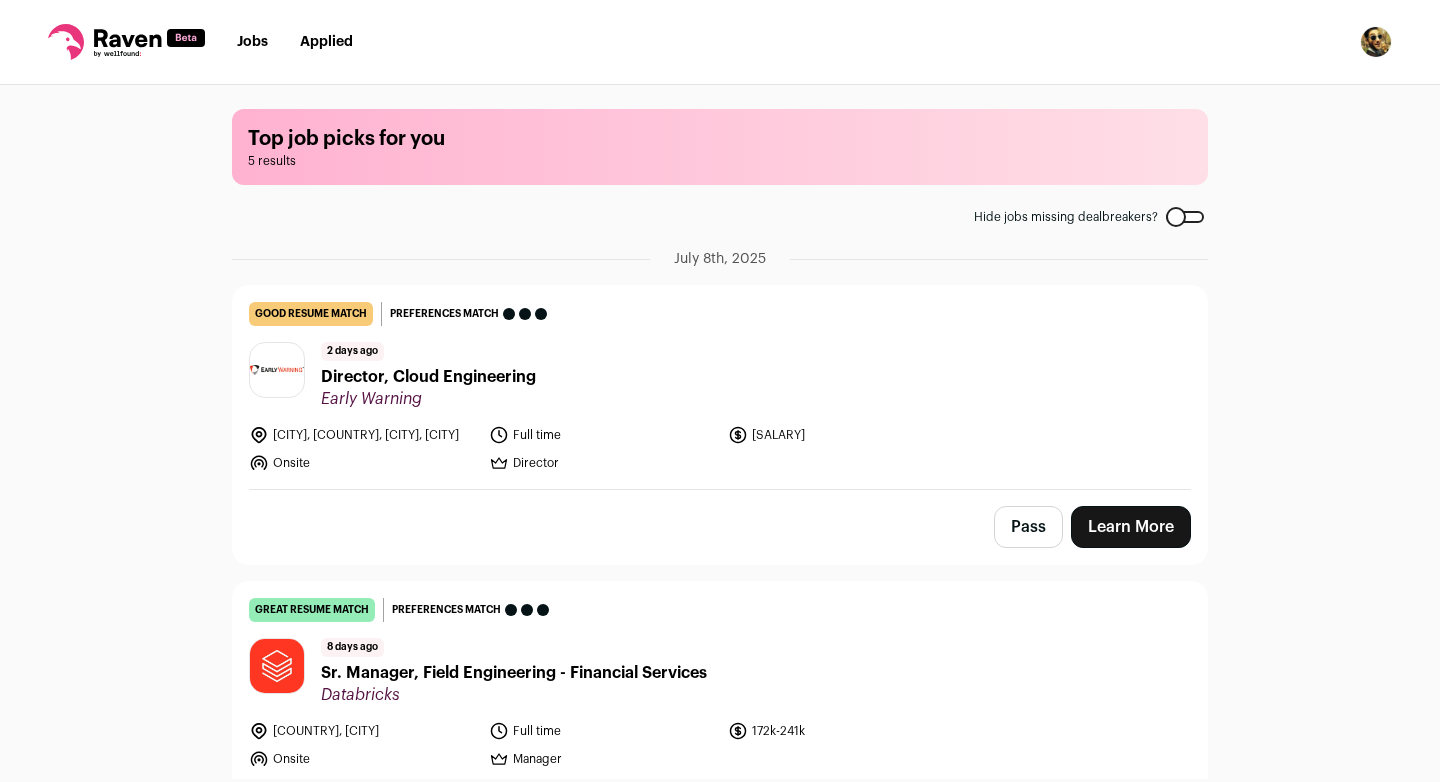 click at bounding box center [1376, 42] 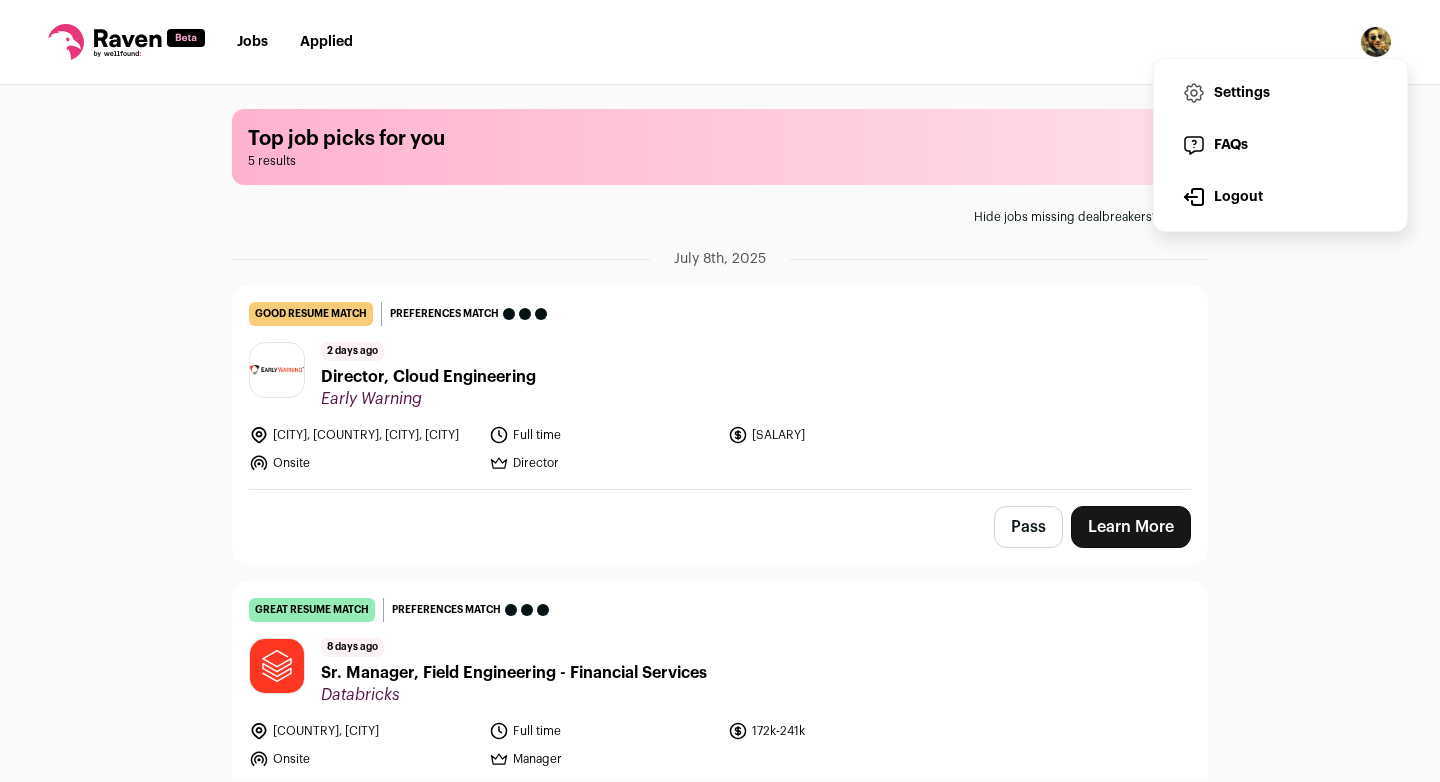 click on "Jobs
Applied
Settings
Notifications
Preferences
Resume
FAQs
Logout" at bounding box center (720, 42) 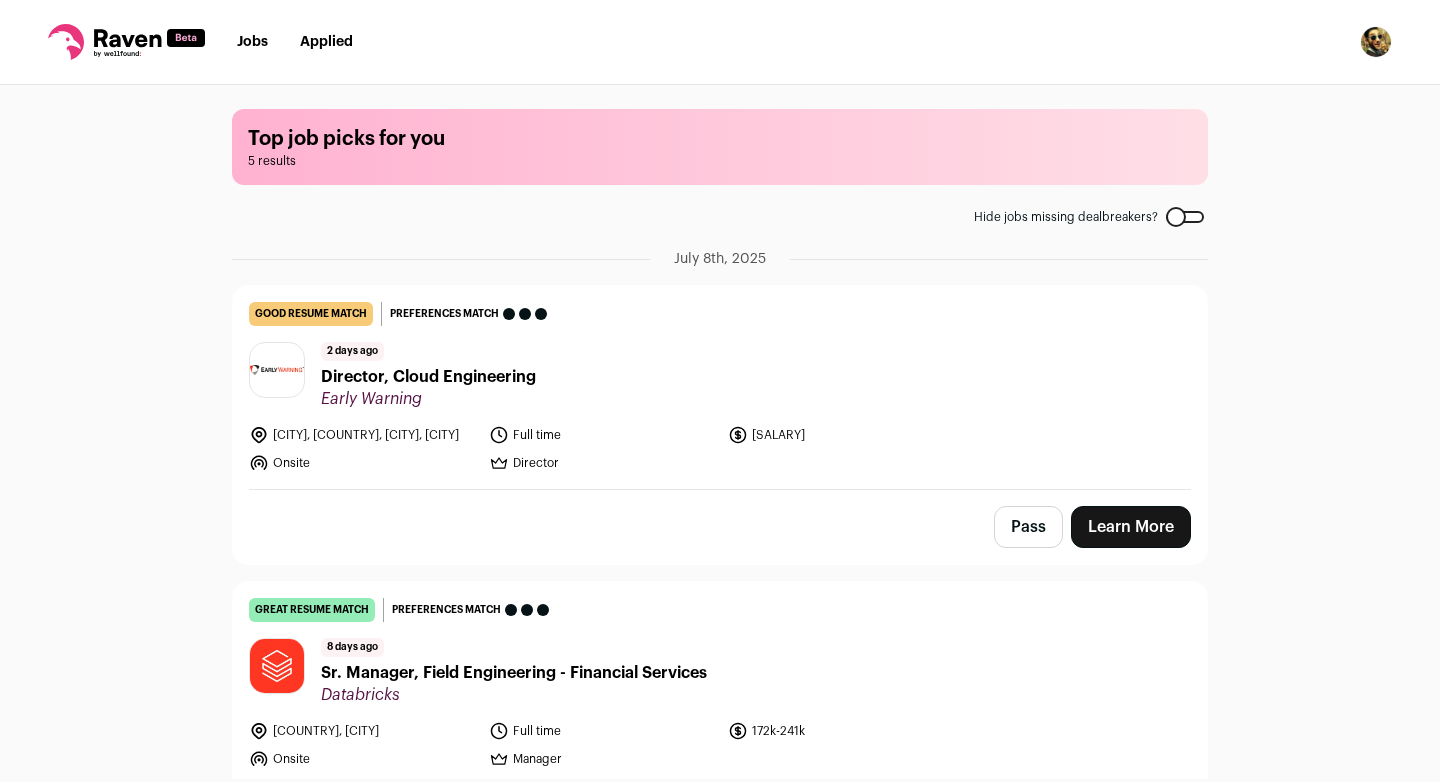 click at bounding box center [1185, 217] 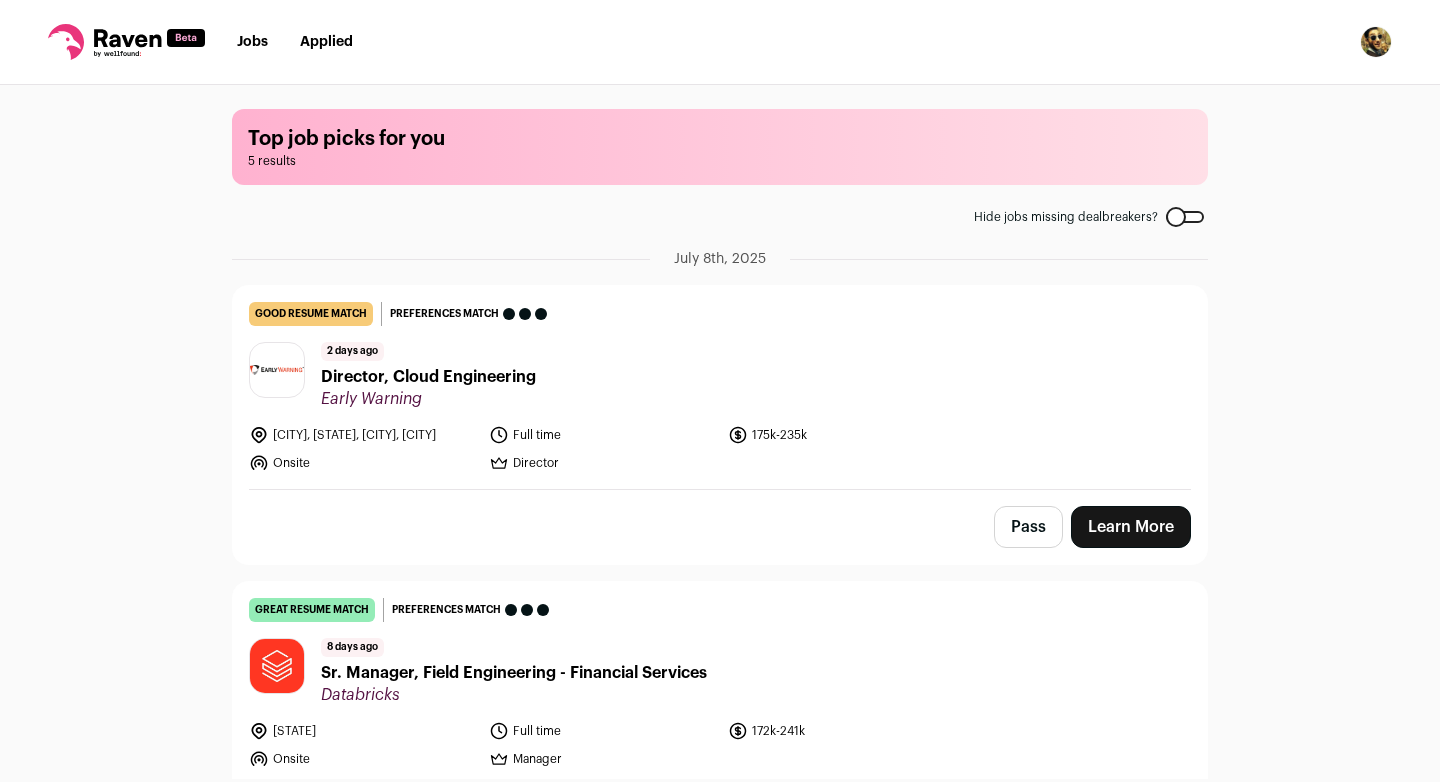 scroll, scrollTop: 0, scrollLeft: 0, axis: both 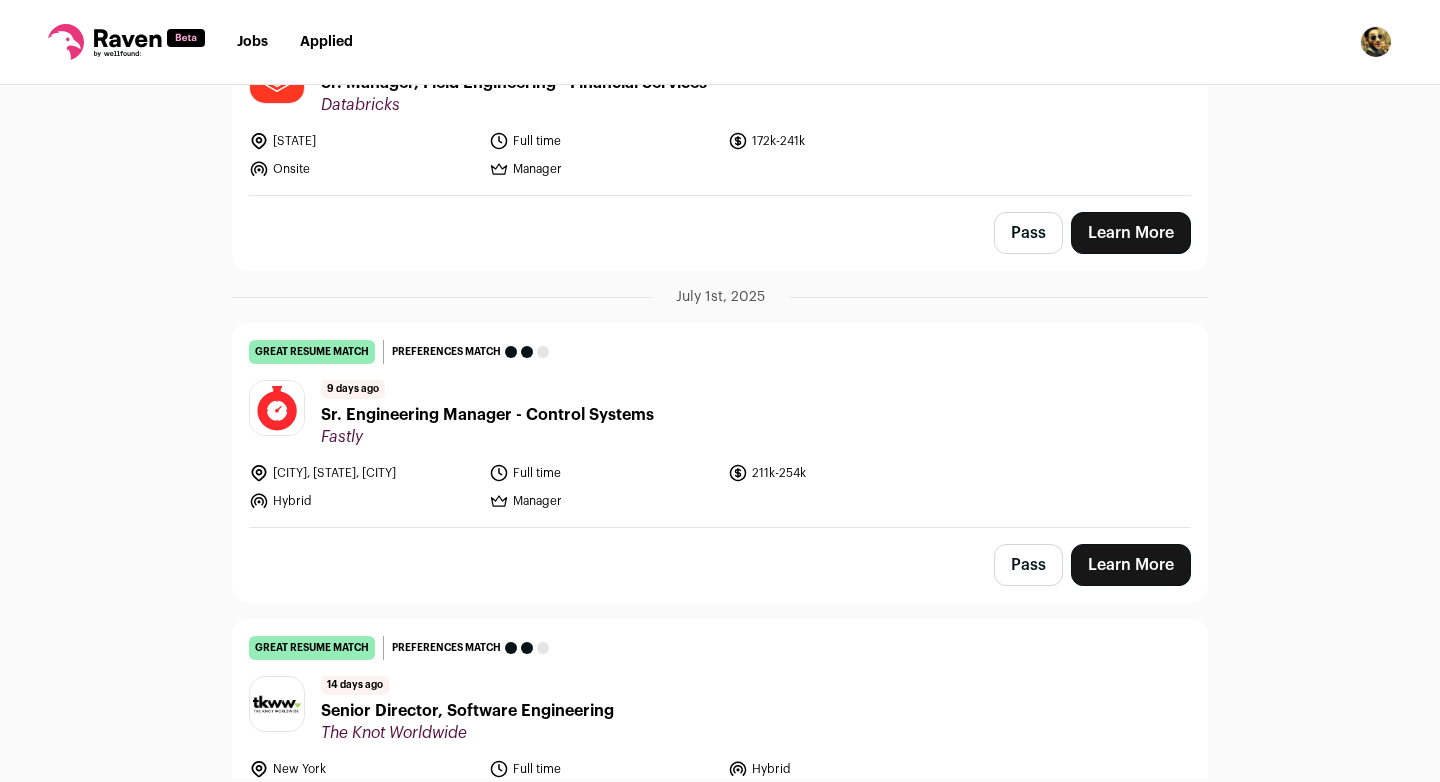 click at bounding box center [1376, 42] 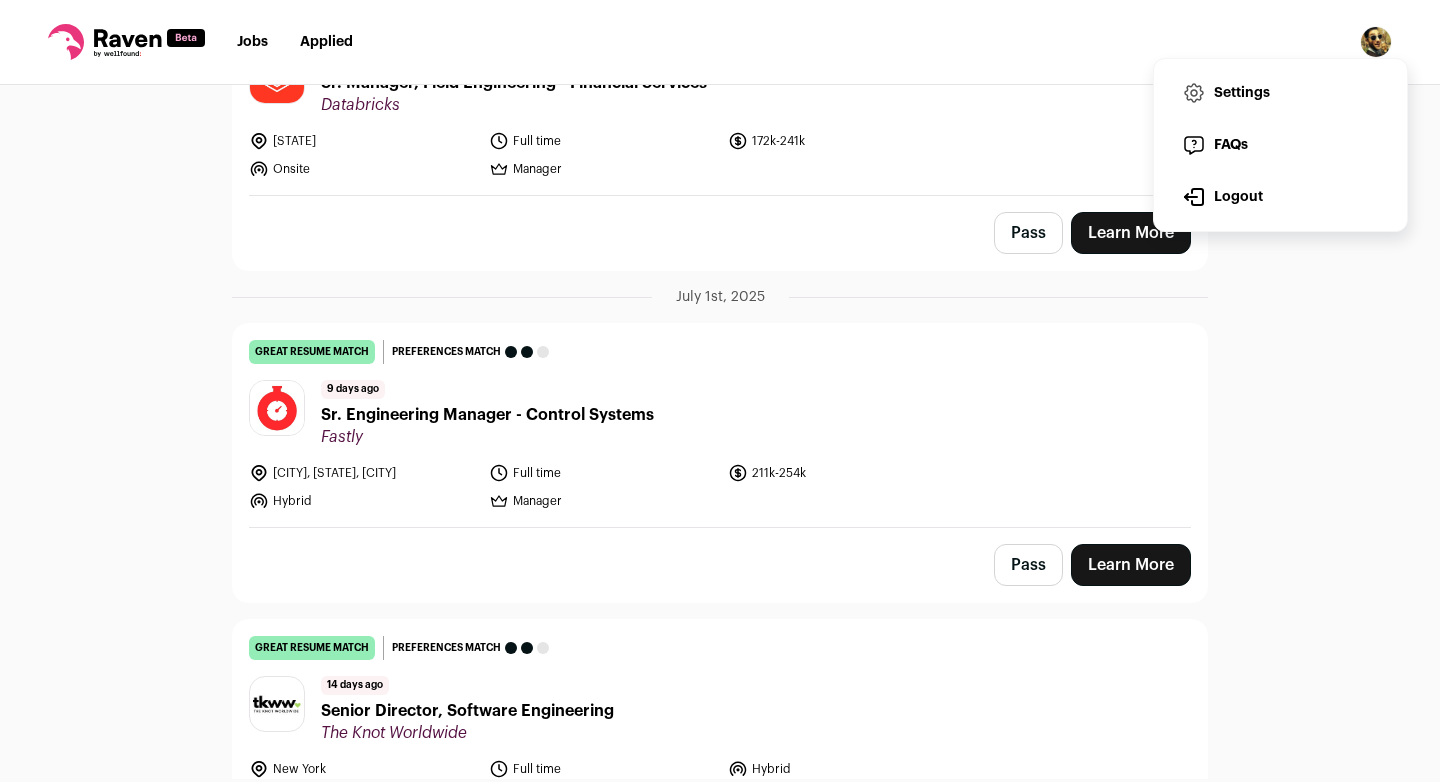 click on "Settings" at bounding box center (1280, 93) 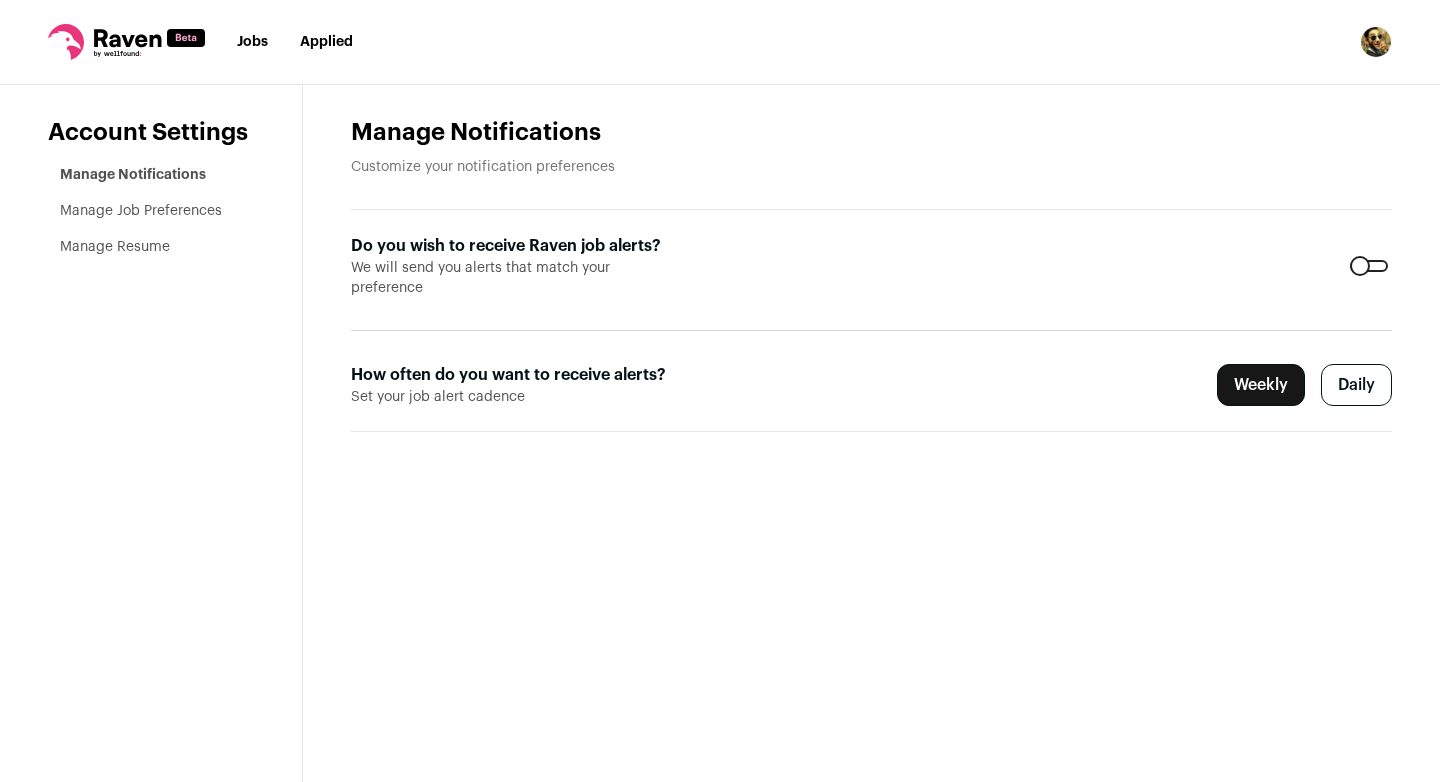 click on "Manage Resume" at bounding box center (115, 247) 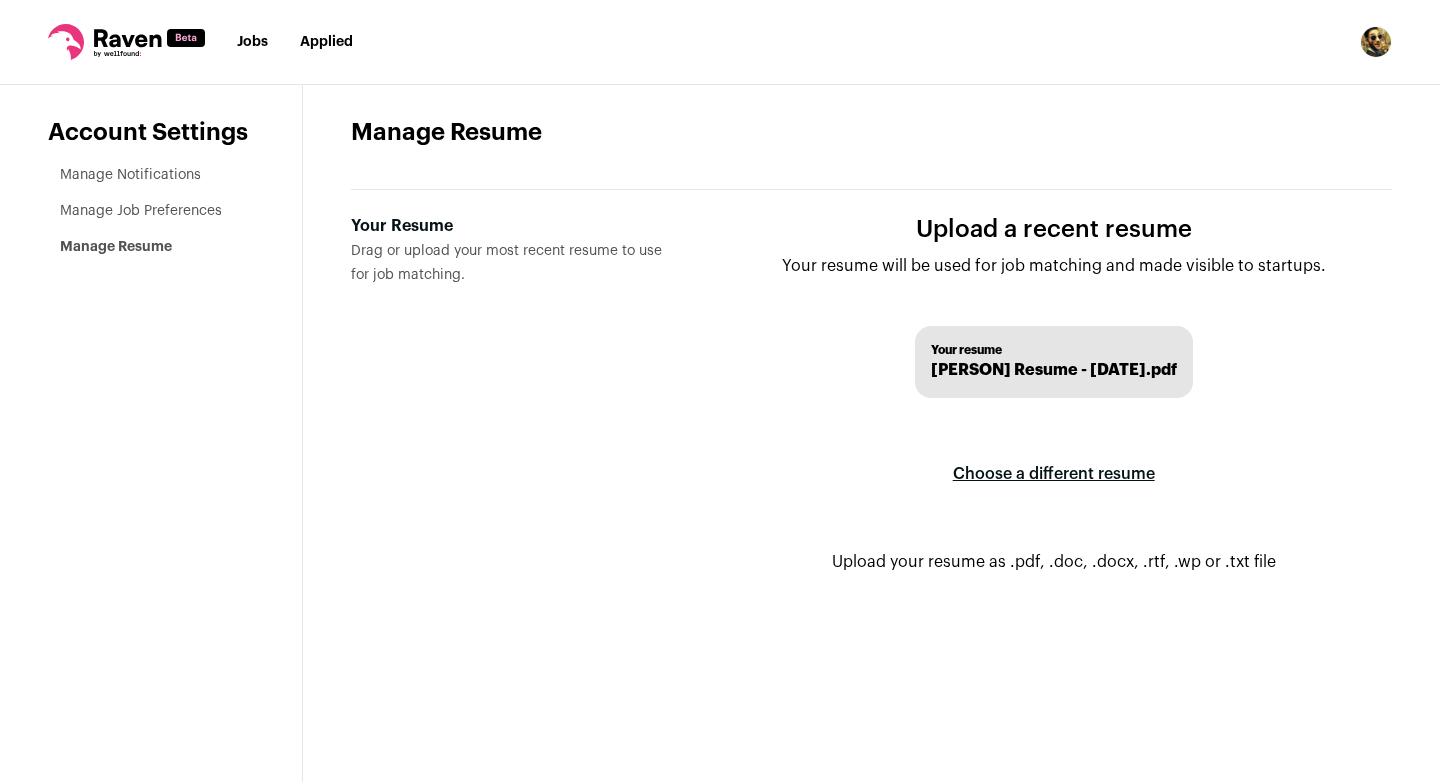 click on "Manage Notifications" at bounding box center [130, 175] 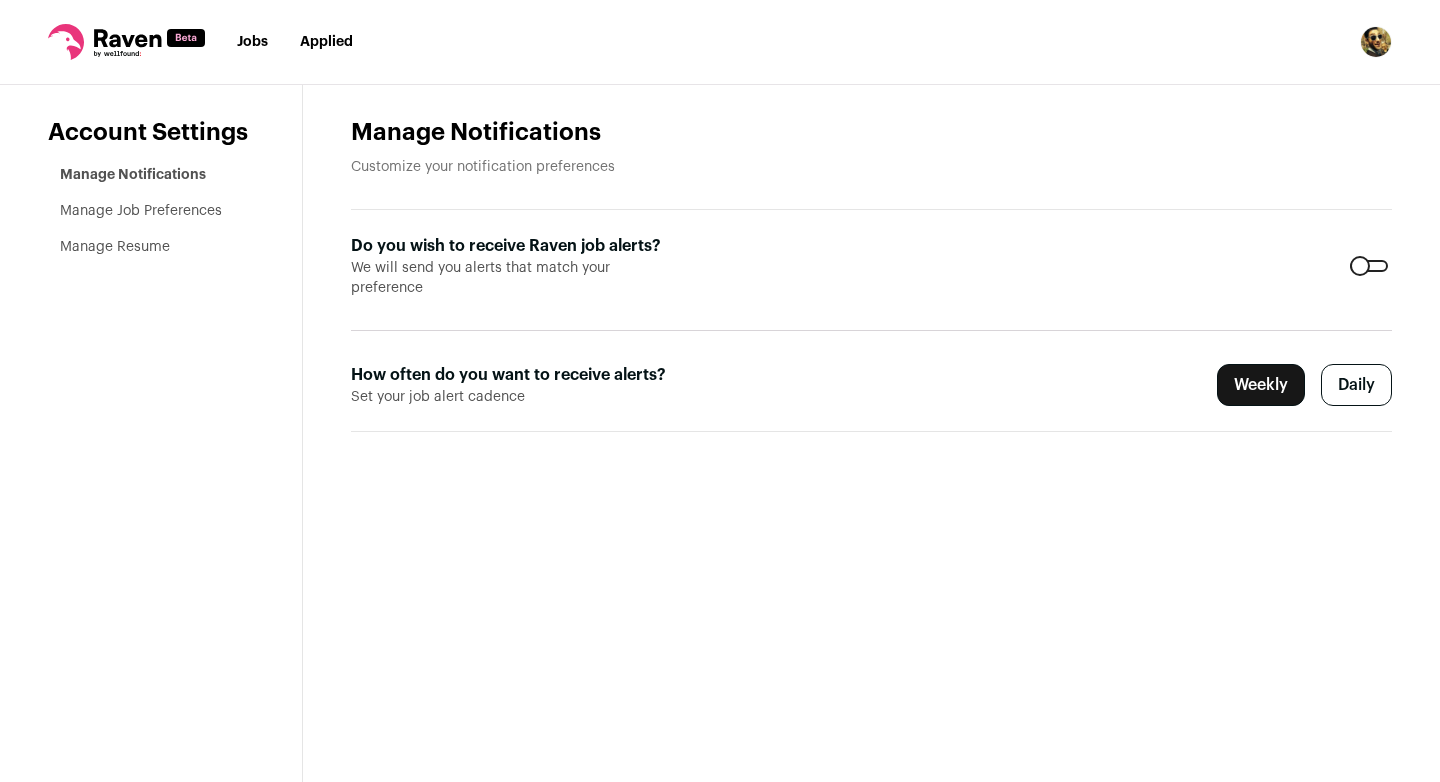 click on "Manage Job Preferences" at bounding box center [141, 211] 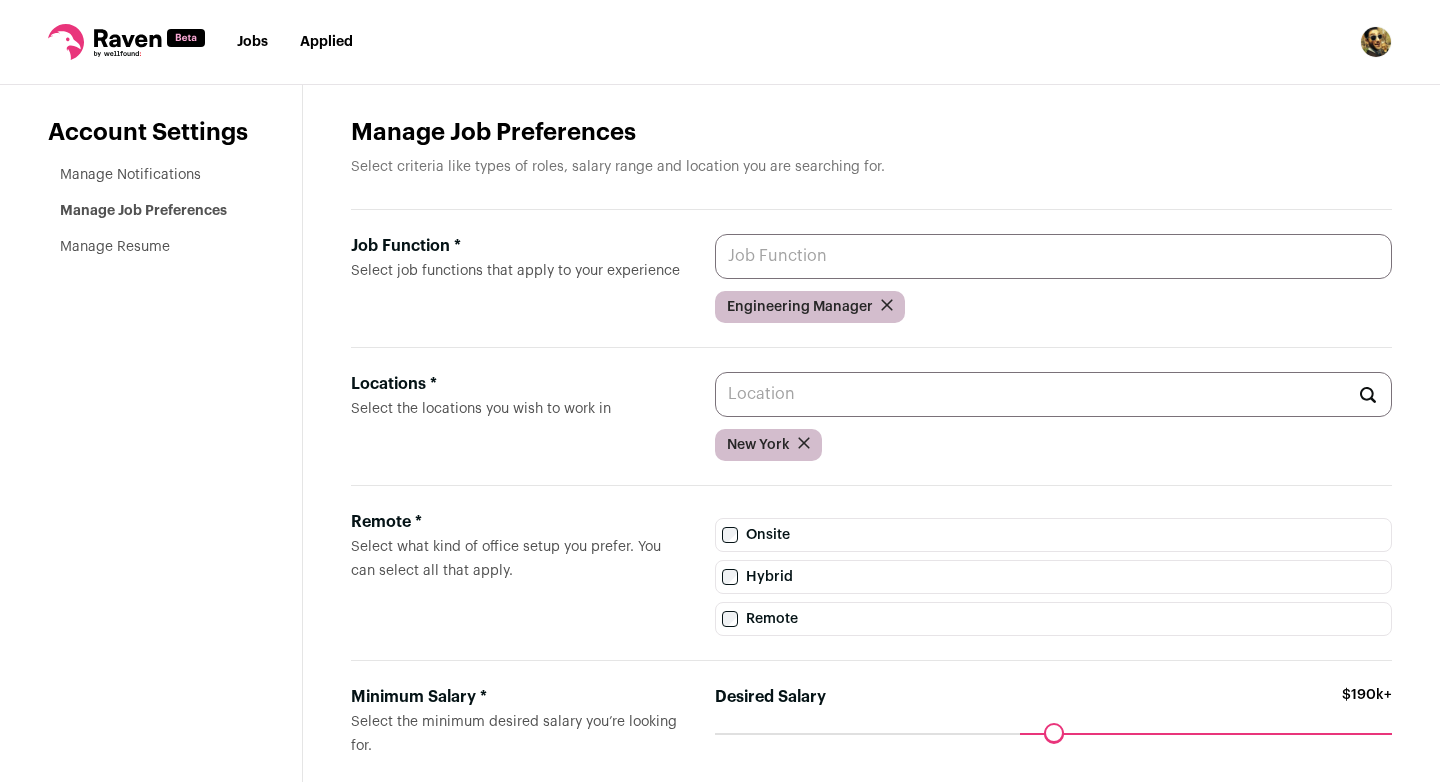 click on "Job Function *
Select job functions that apply to your experience" at bounding box center [1053, 256] 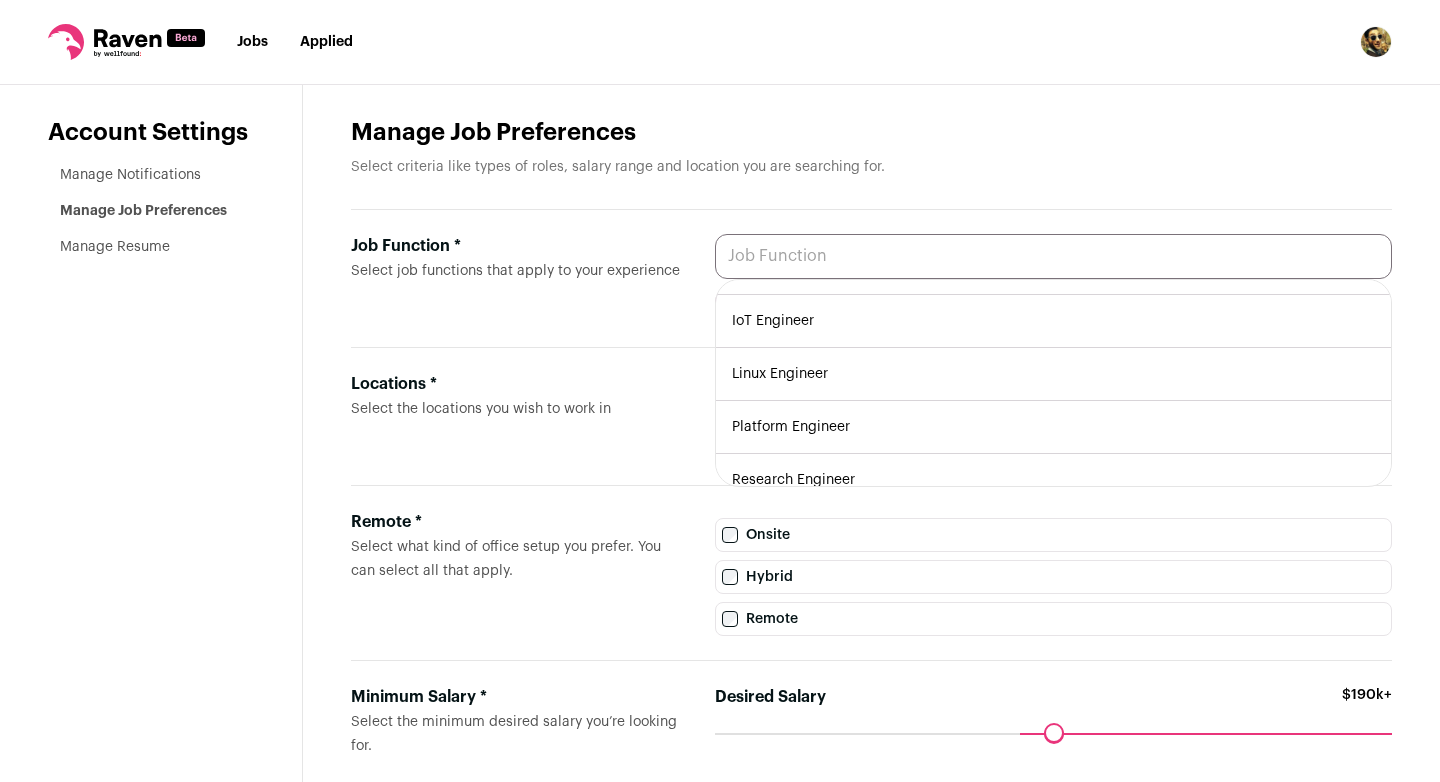 scroll, scrollTop: 589, scrollLeft: 0, axis: vertical 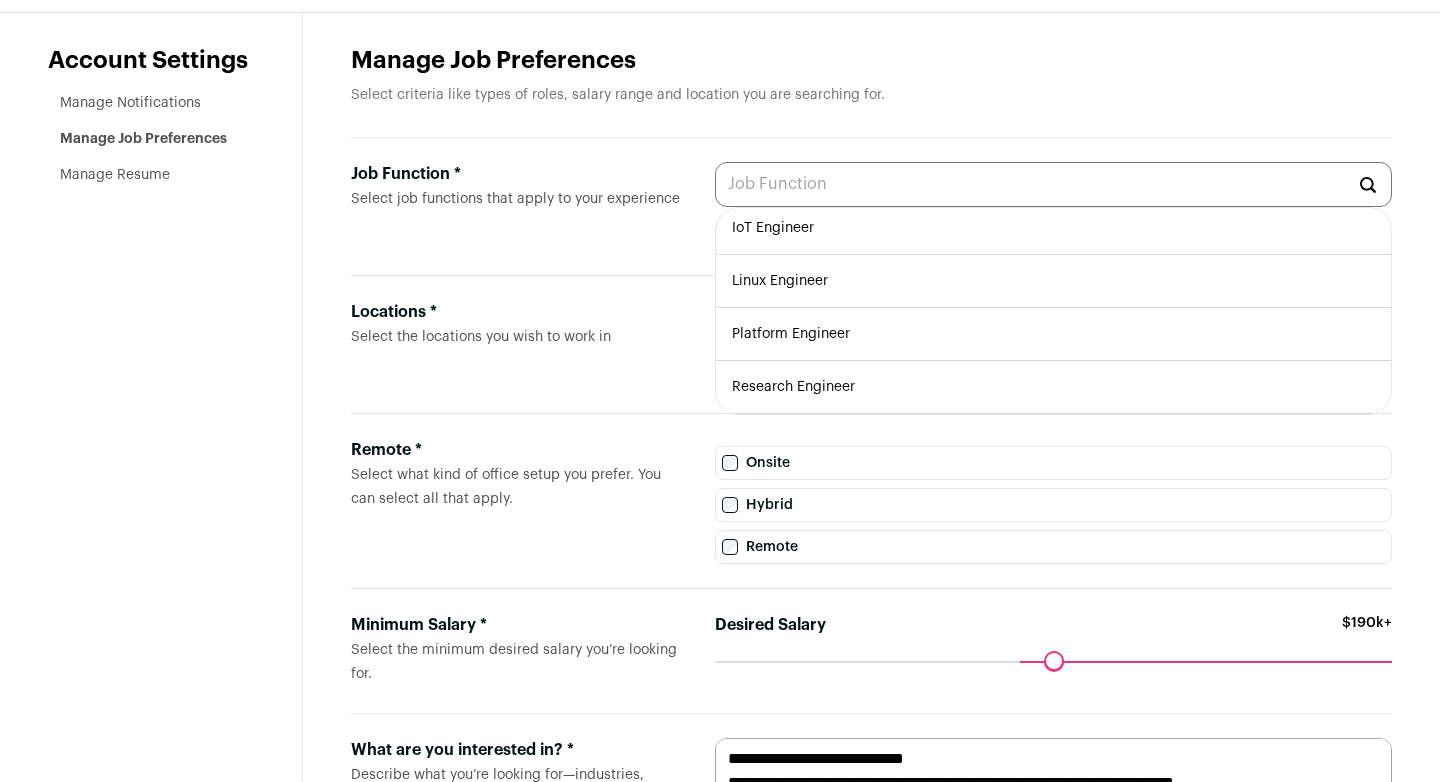 click on "Job Function *
Select job functions that apply to your experience" at bounding box center [517, 206] 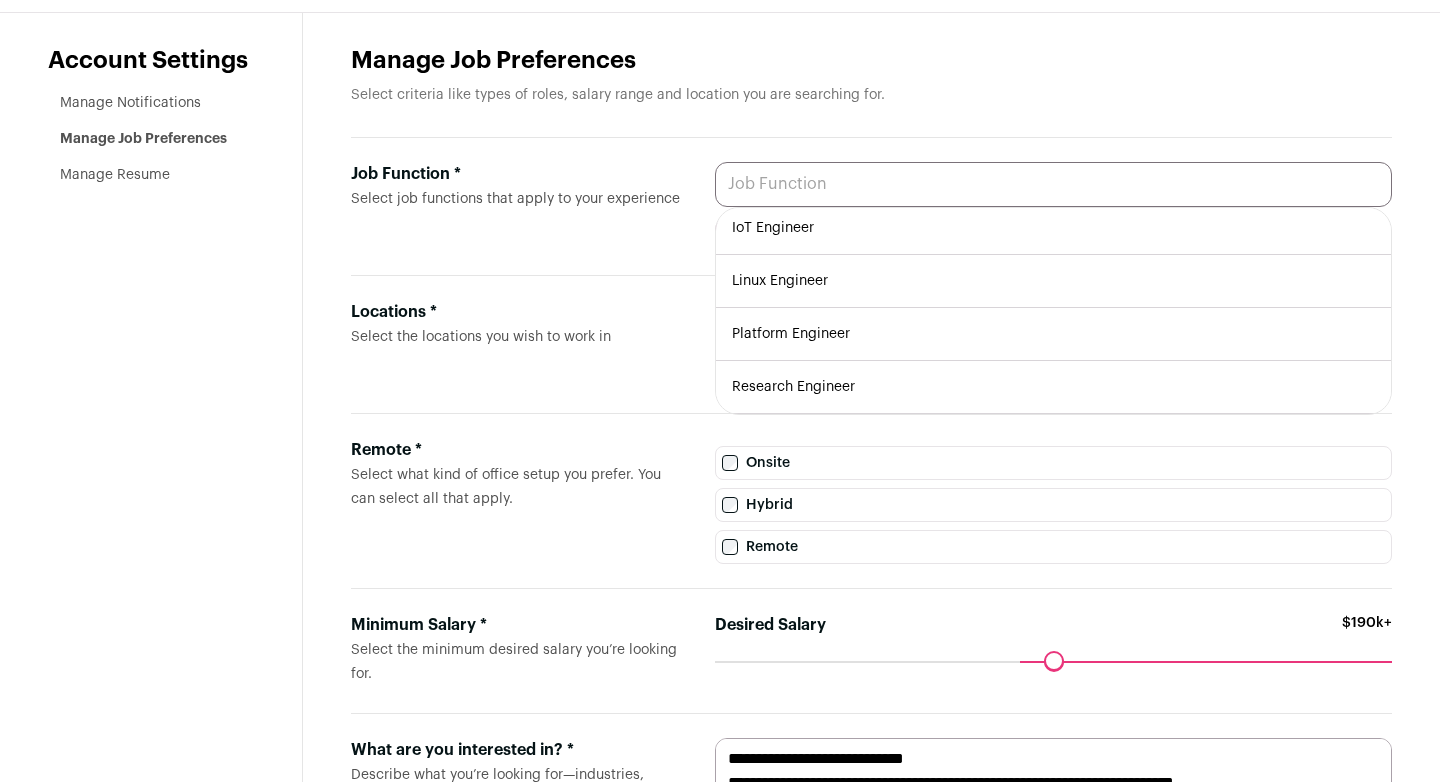 click on "Job Function *
Select job functions that apply to your experience" at bounding box center (1053, 184) 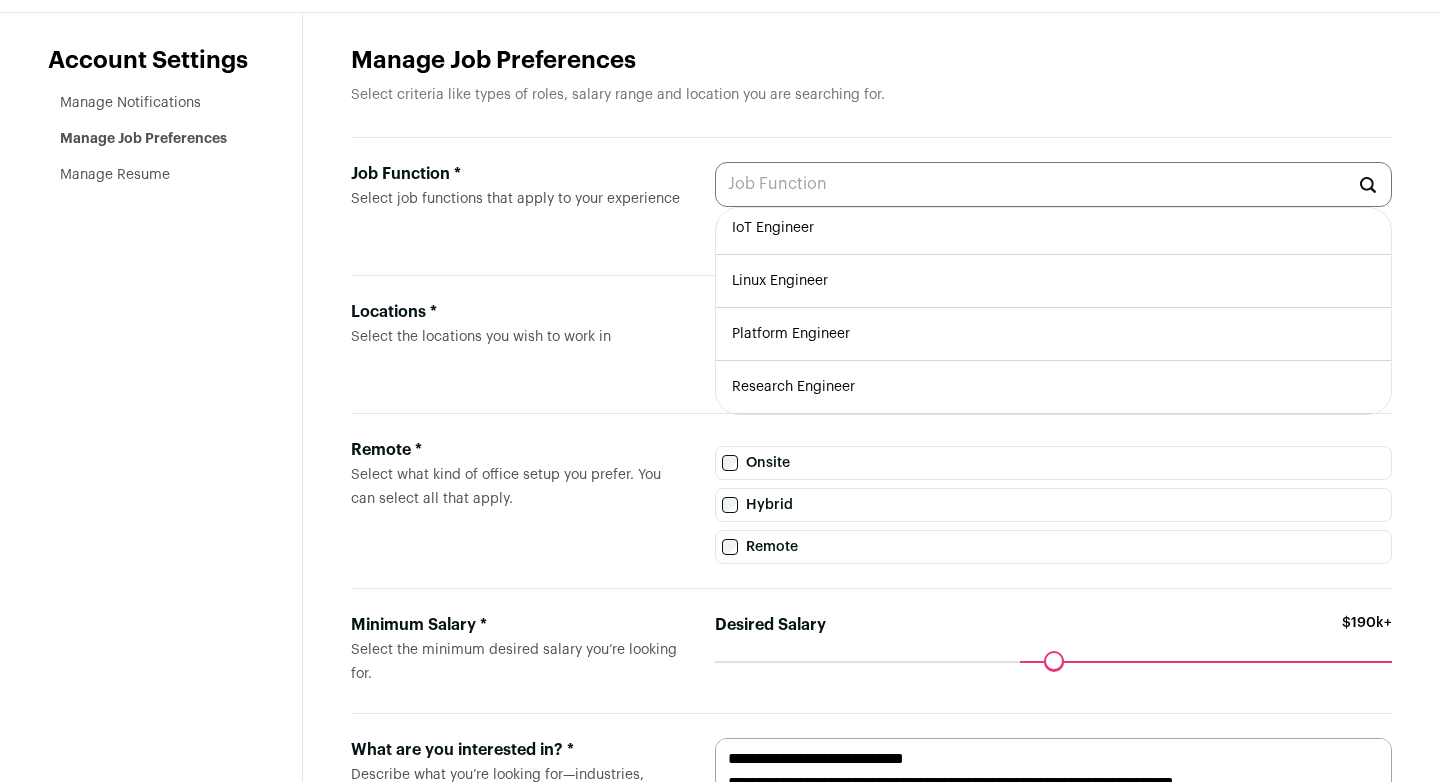 click on "Job Function *
Select job functions that apply to your experience" at bounding box center [517, 206] 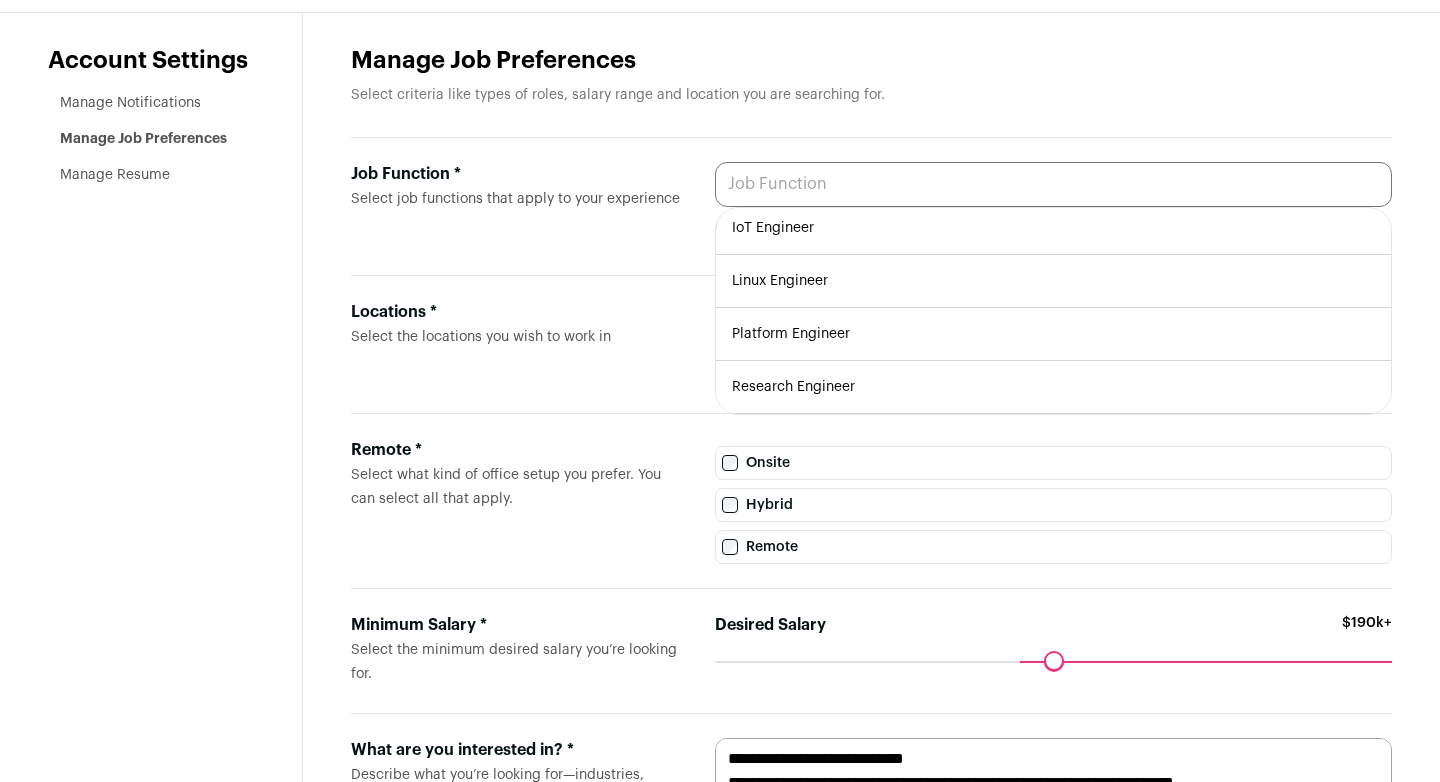 click on "Job Function *
Select job functions that apply to your experience" at bounding box center [1053, 184] 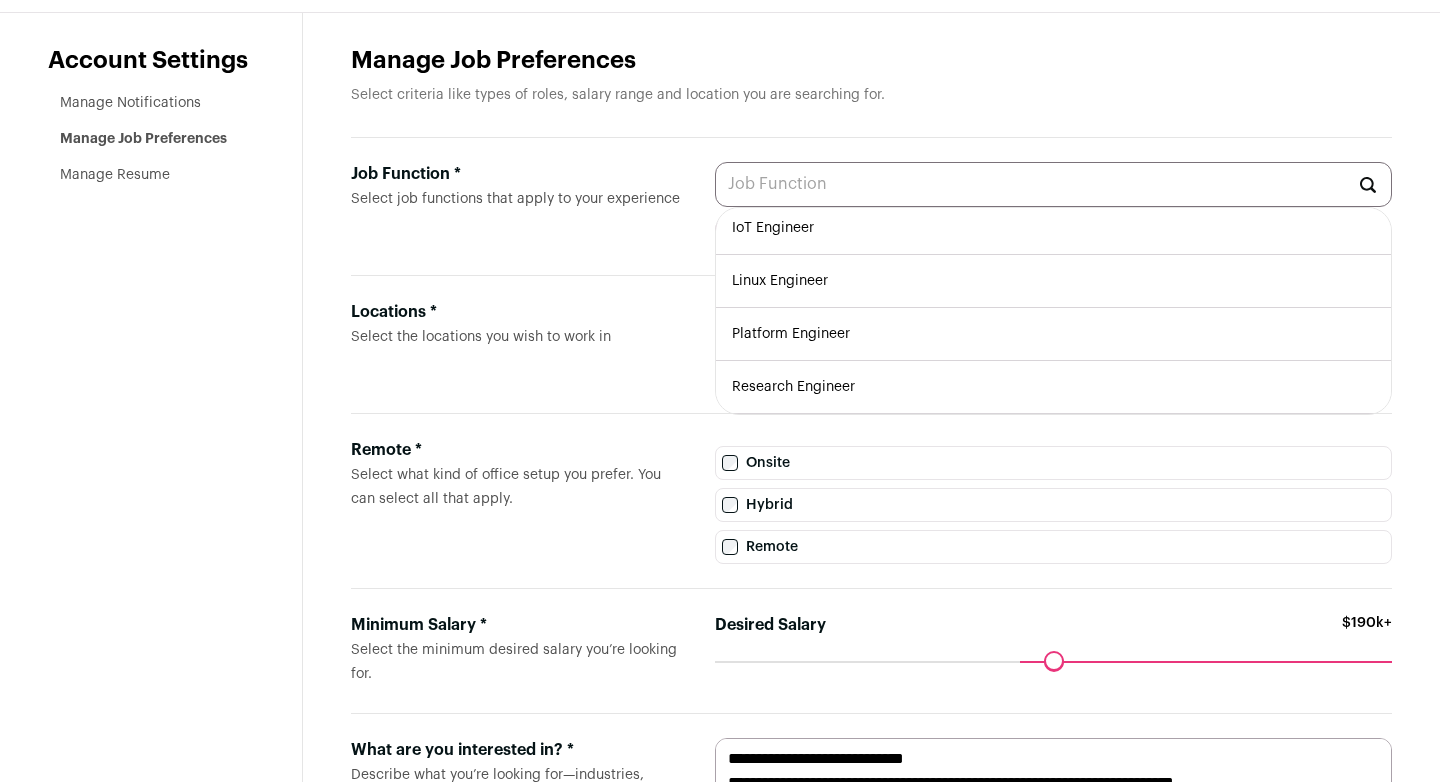 click on "Job Function *
Select job functions that apply to your experience" at bounding box center (517, 206) 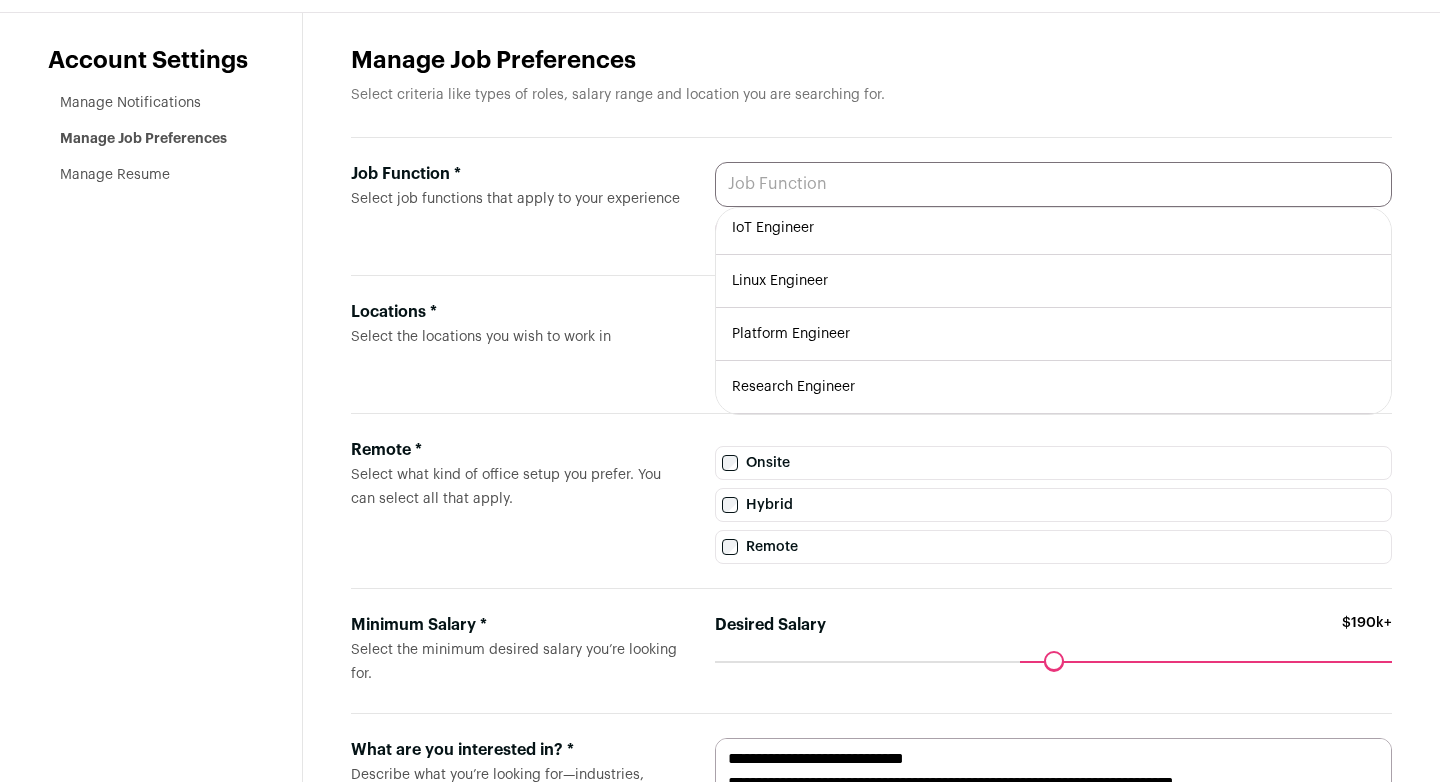 click on "Job Function *
Select job functions that apply to your experience" at bounding box center [1053, 184] 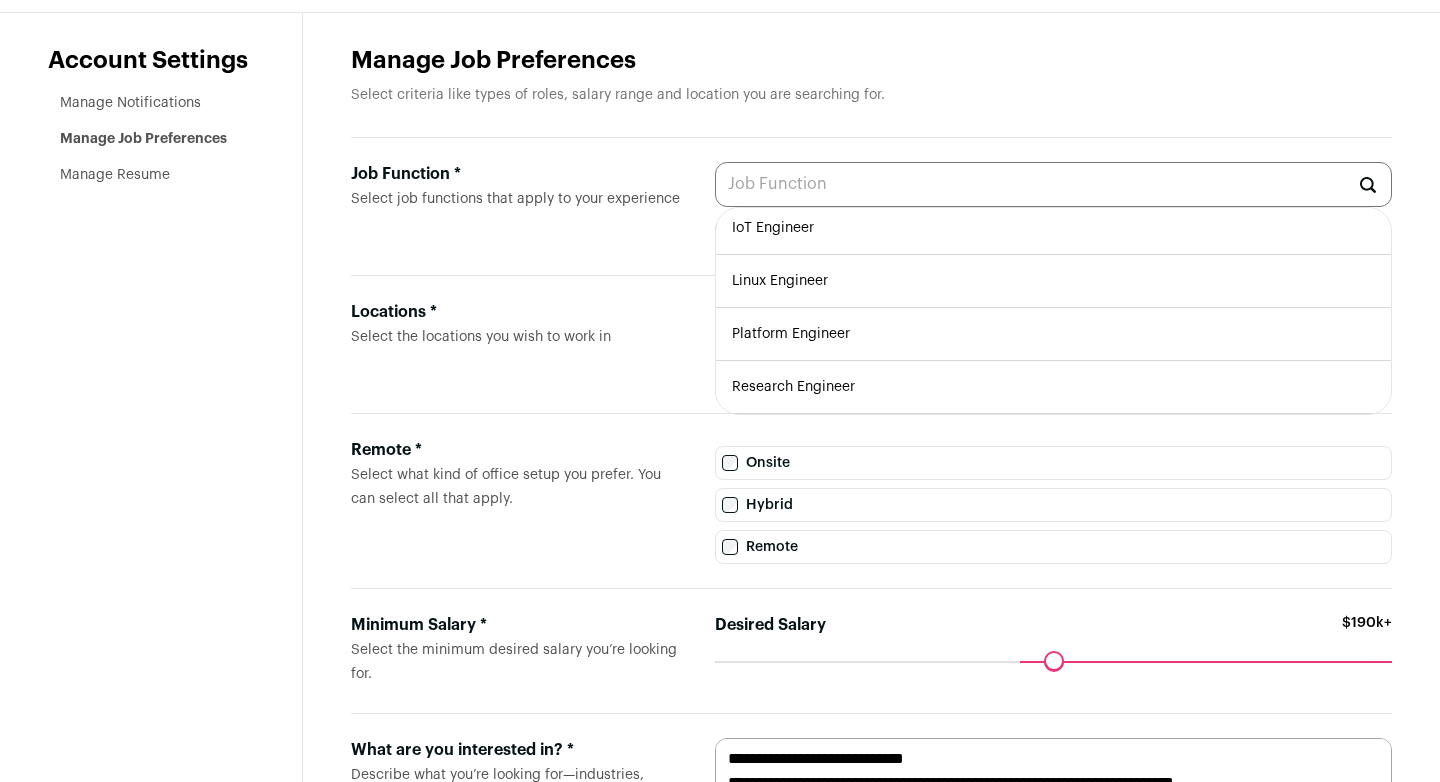 click on "Account Settings
Manage Notifications
Manage Job Preferences
Manage Resume" at bounding box center (151, 484) 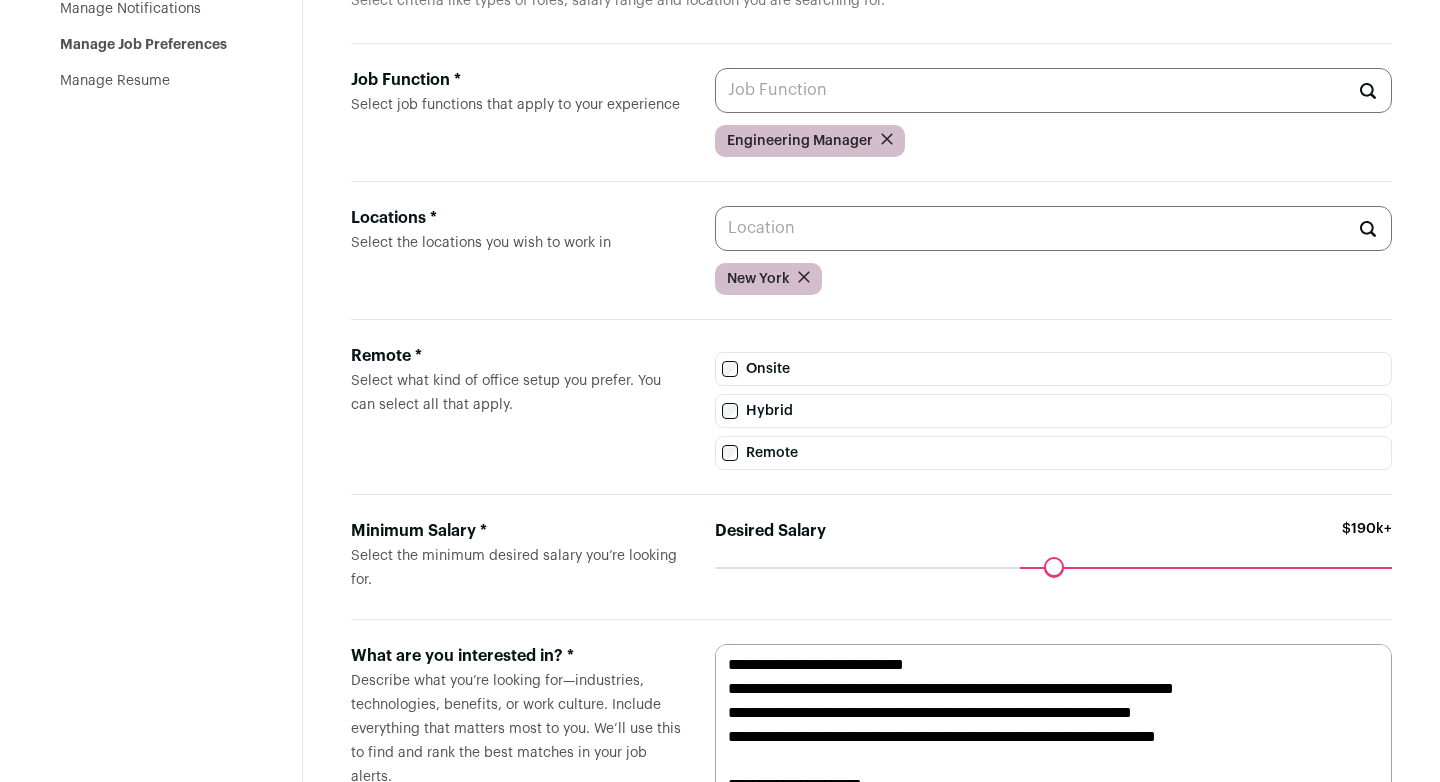 scroll, scrollTop: 246, scrollLeft: 0, axis: vertical 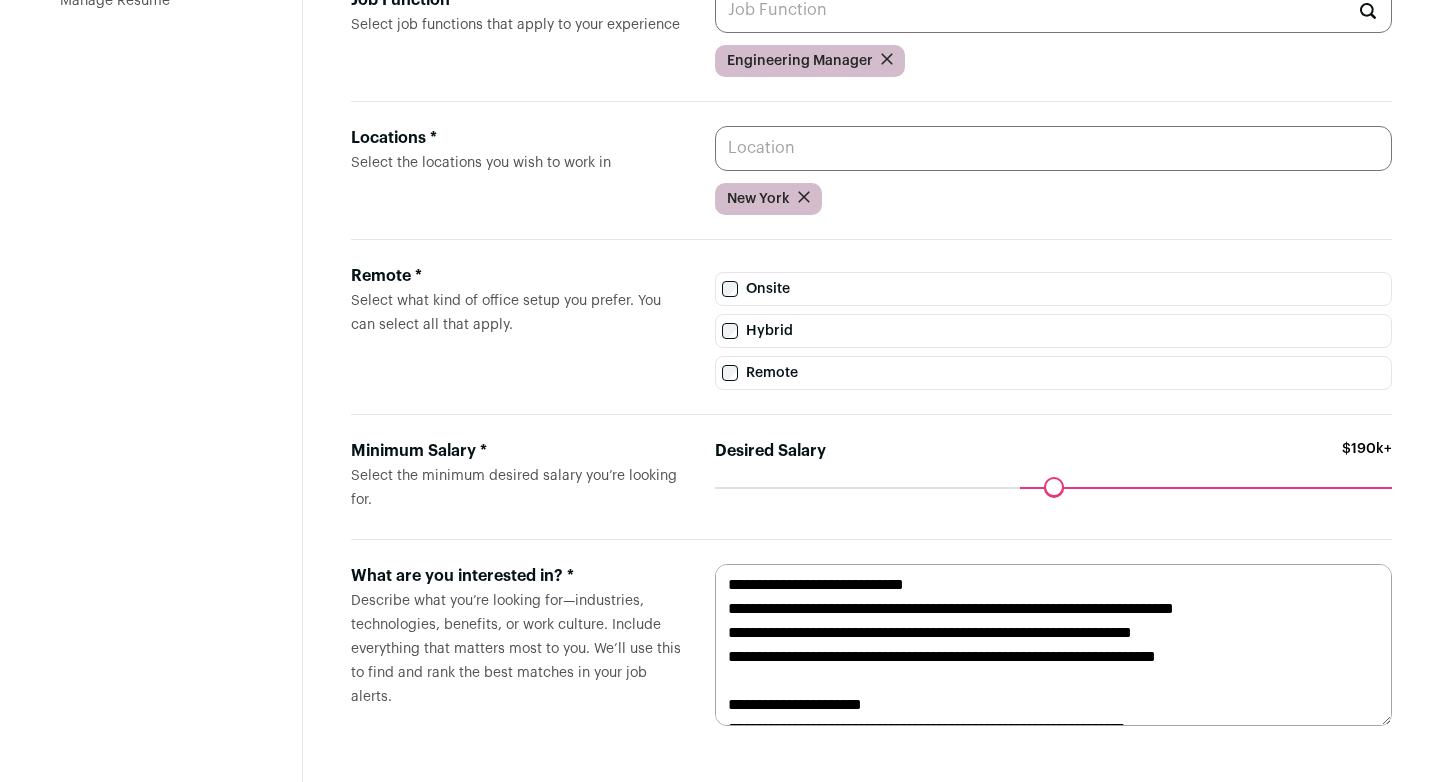 click on "Locations *
Select the locations you wish to work in" at bounding box center [1053, 148] 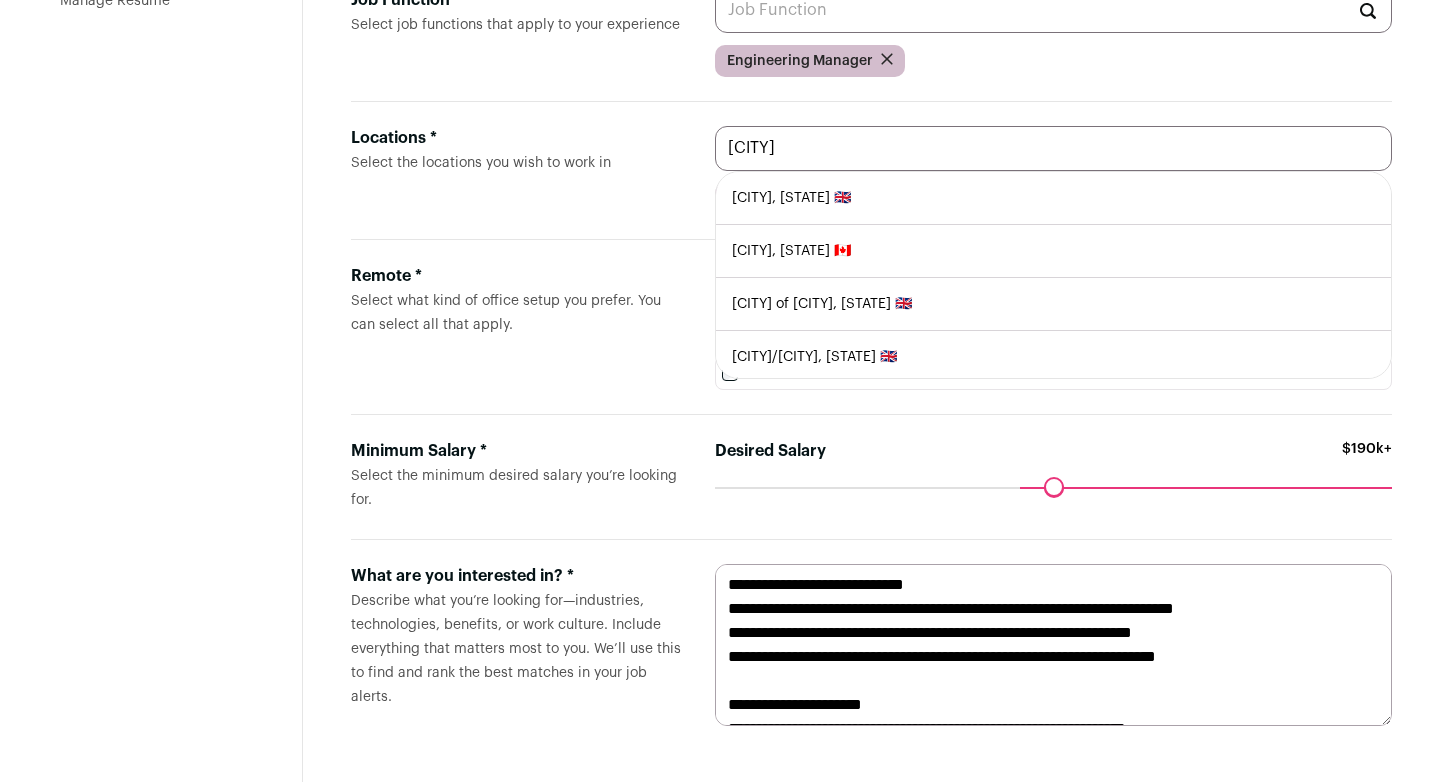 type on "London" 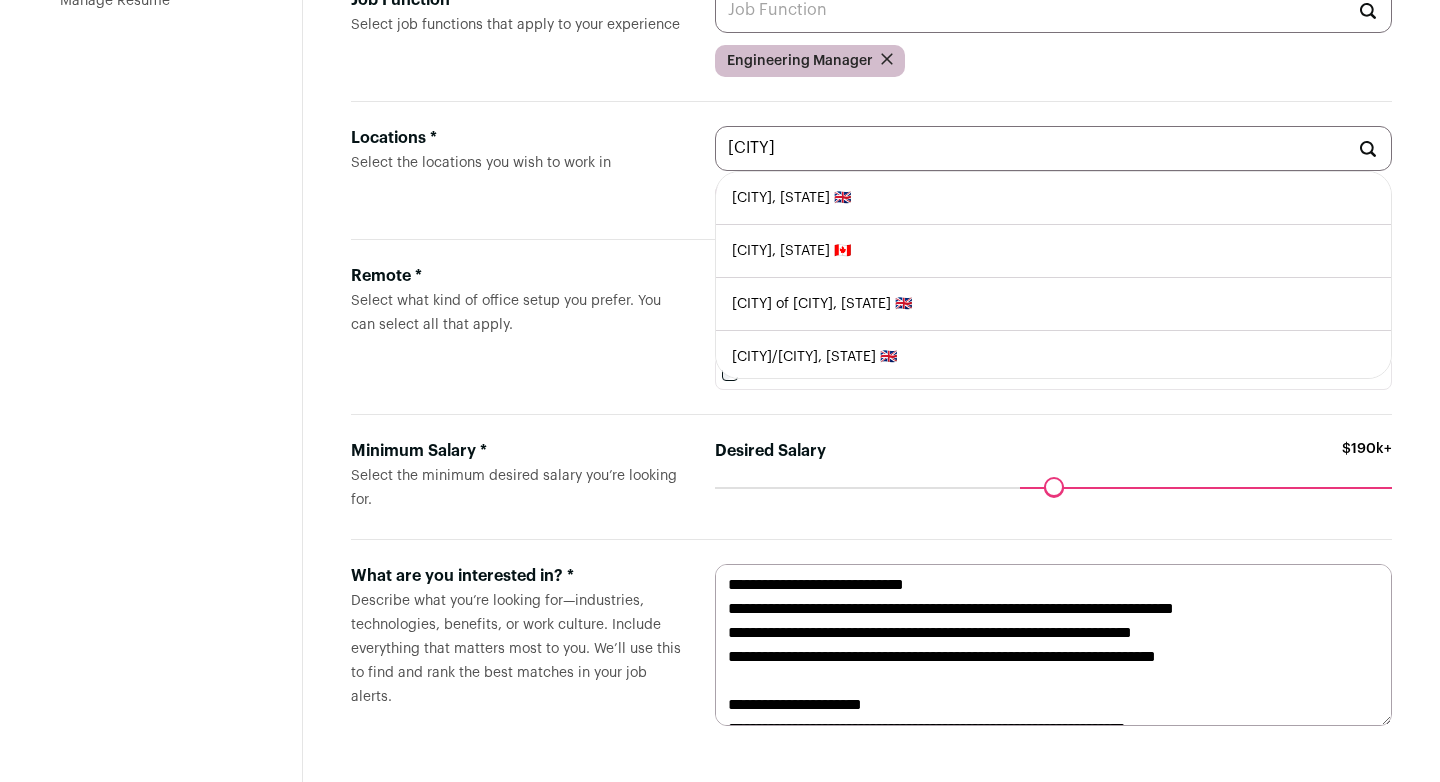 click on "London, United Kingdom 🇬🇧" at bounding box center [1053, 198] 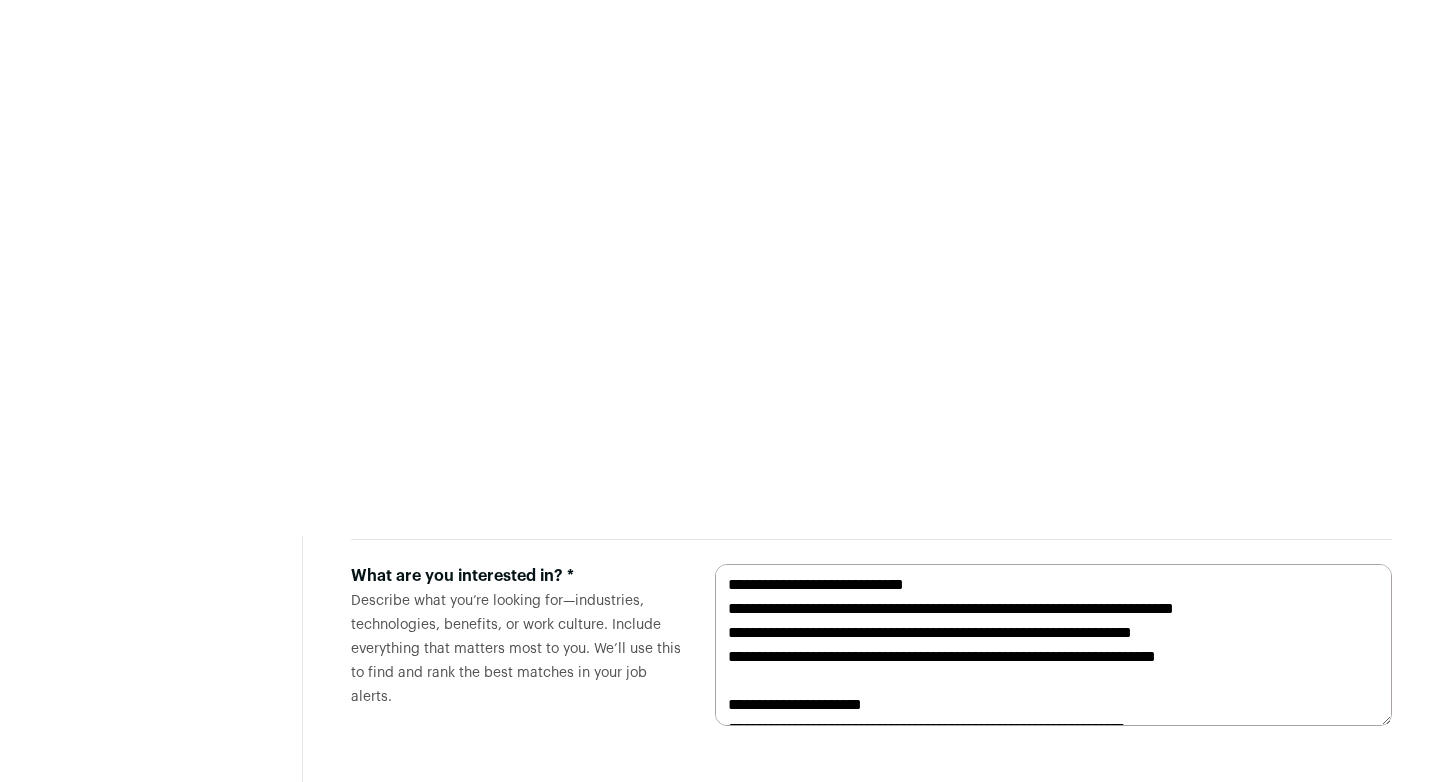 scroll, scrollTop: 0, scrollLeft: 0, axis: both 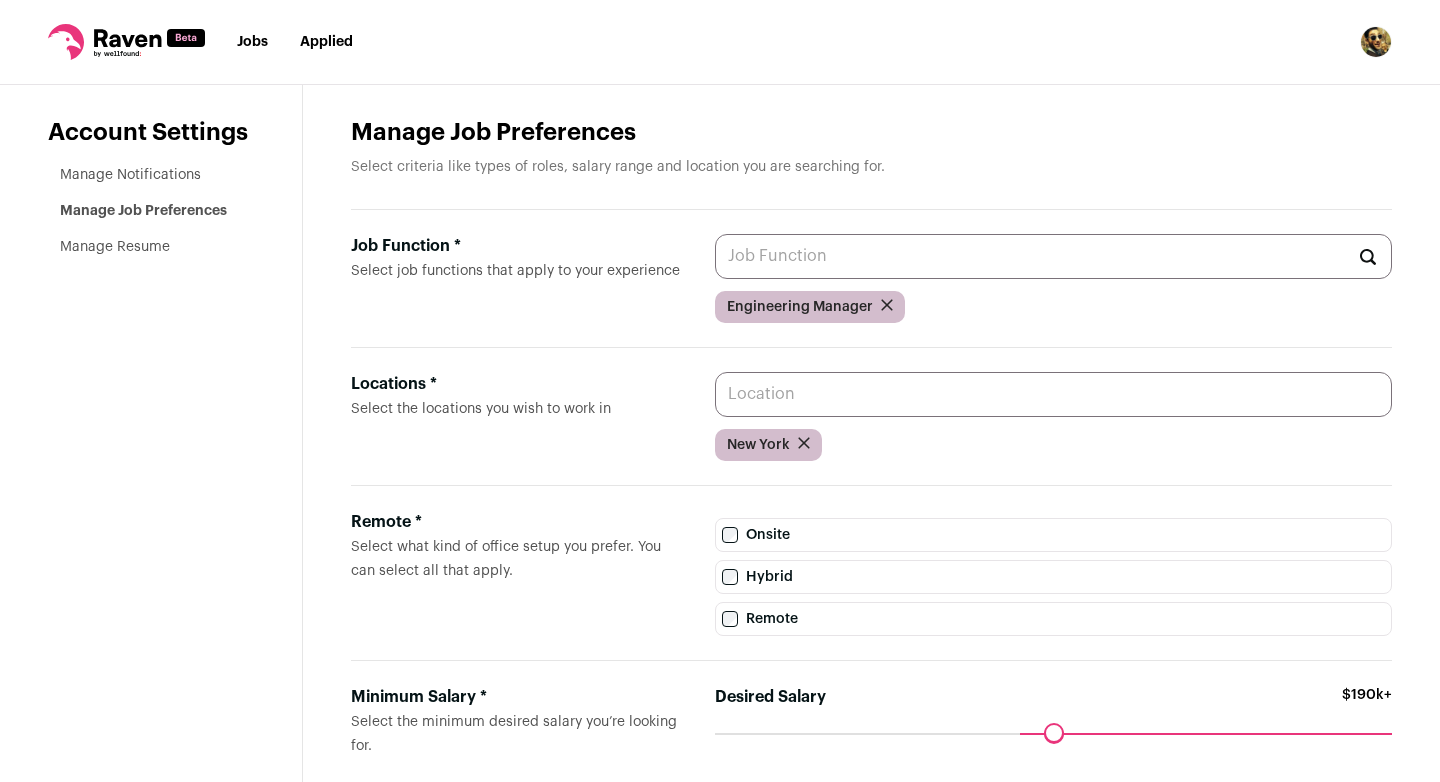 click on "Locations *
Select the locations you wish to work in" at bounding box center (1053, 394) 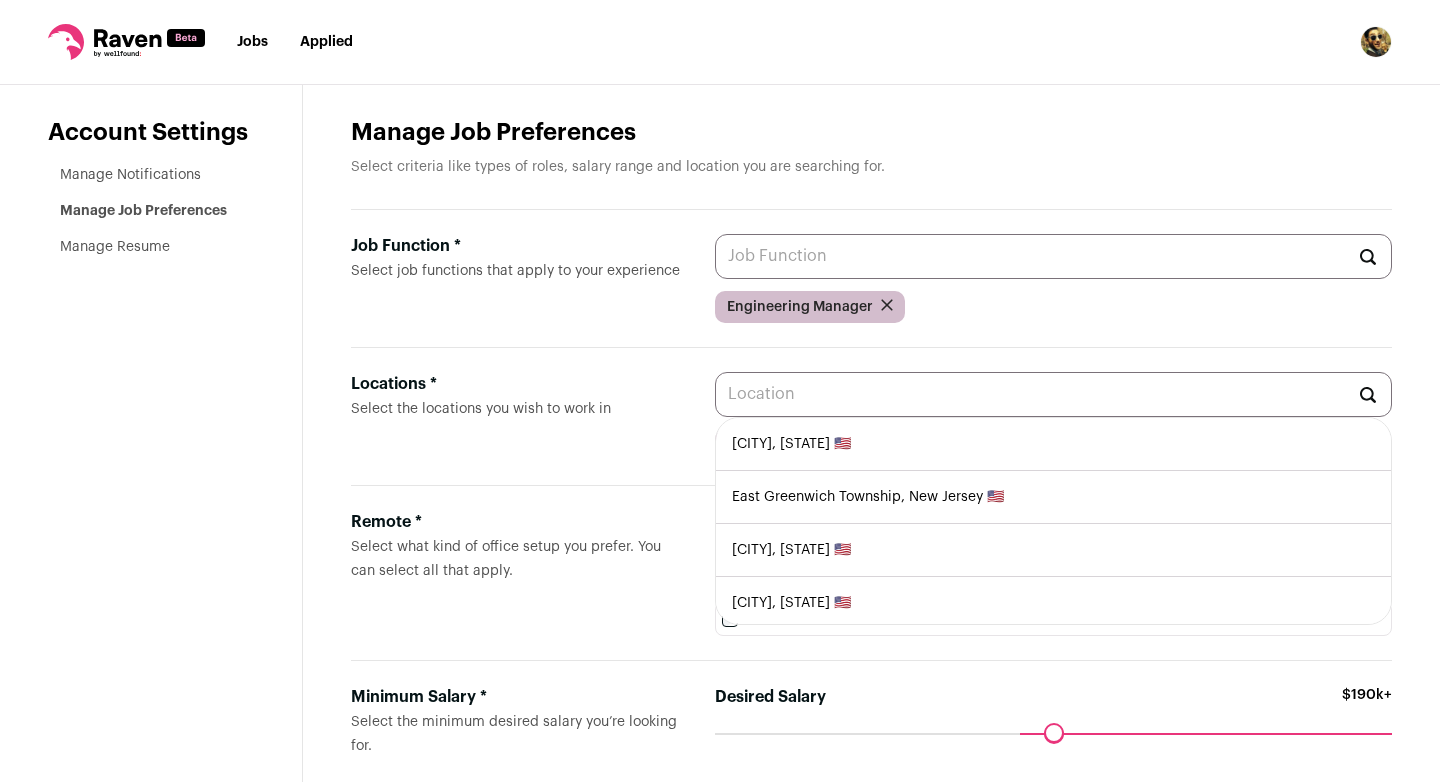 click on "Account Settings
Manage Notifications
Manage Job Preferences
Manage Resume" at bounding box center [151, 556] 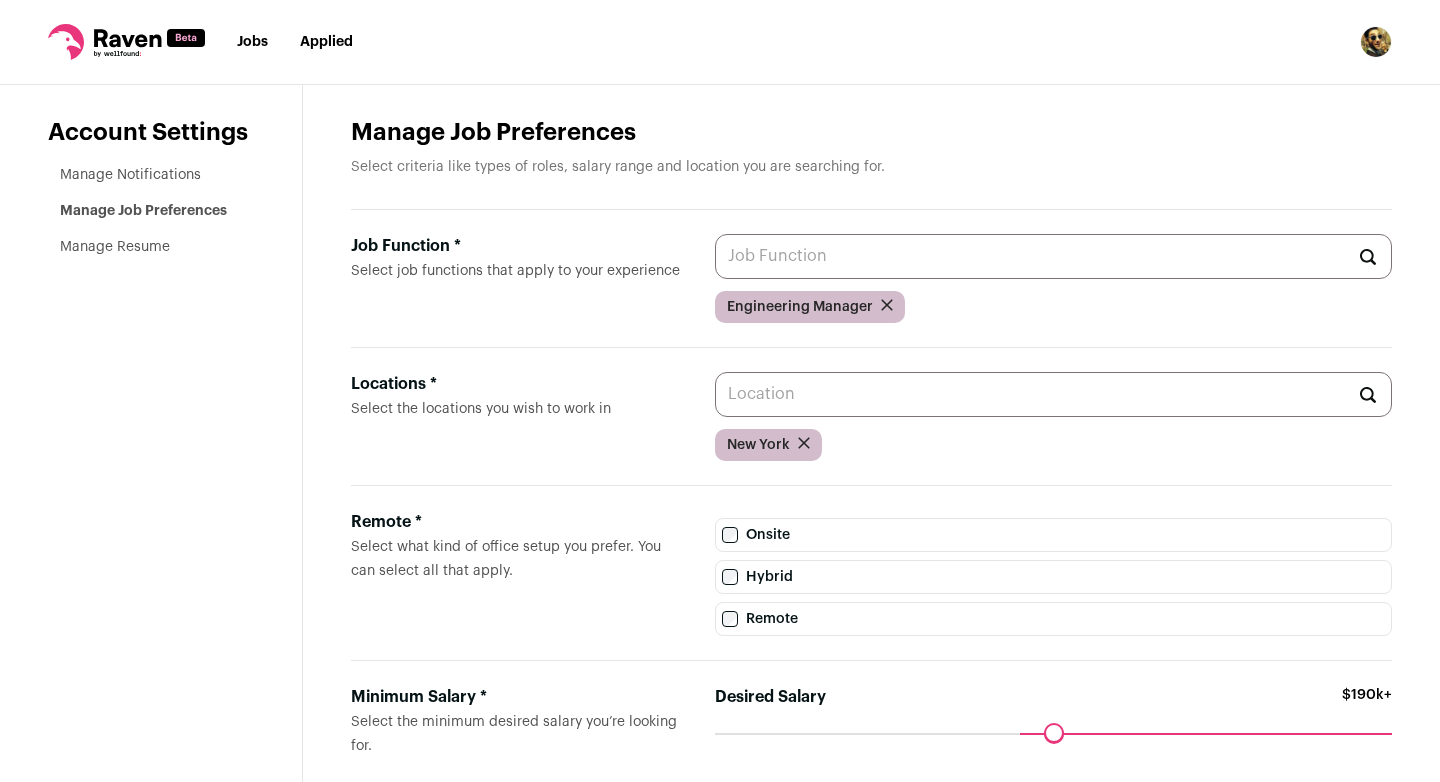 click on "Jobs" at bounding box center (252, 42) 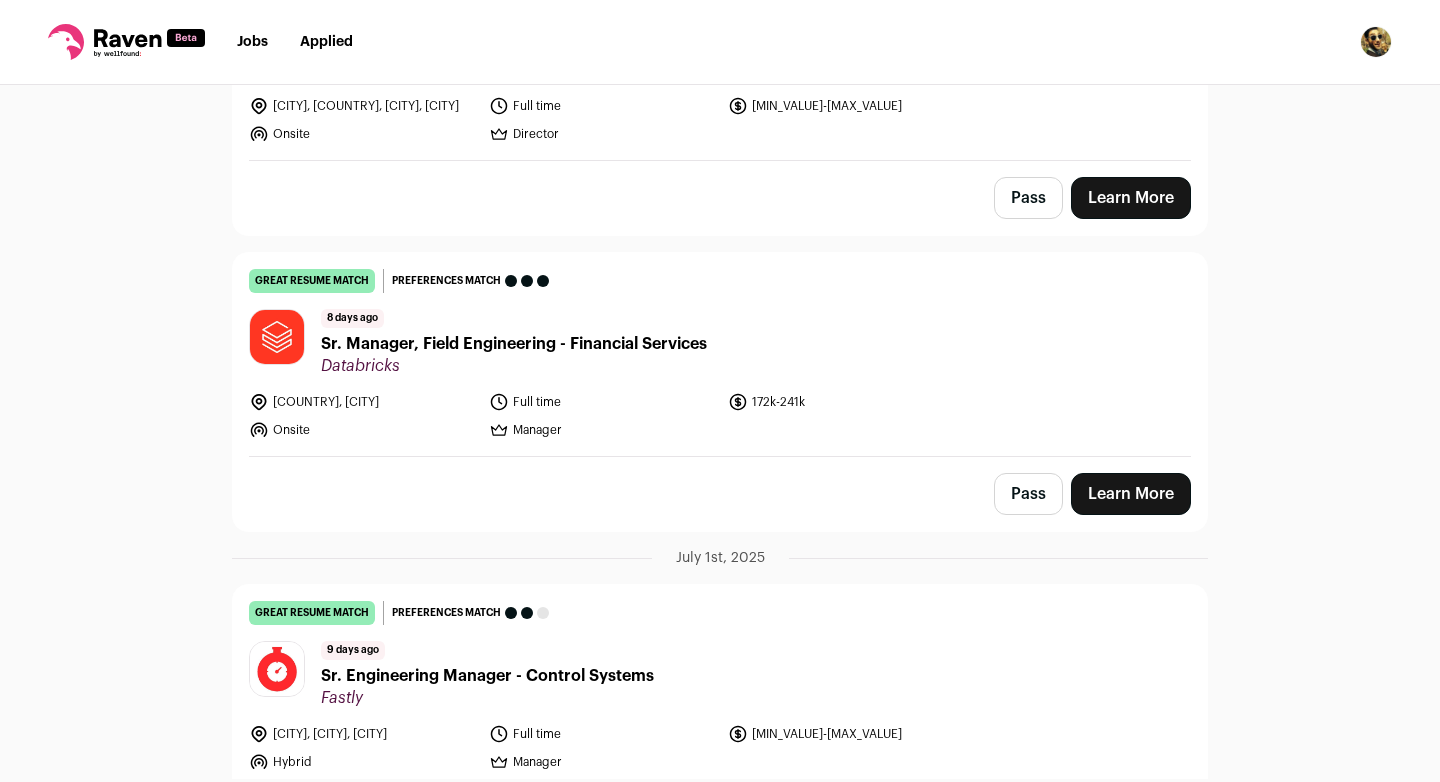 scroll, scrollTop: 330, scrollLeft: 0, axis: vertical 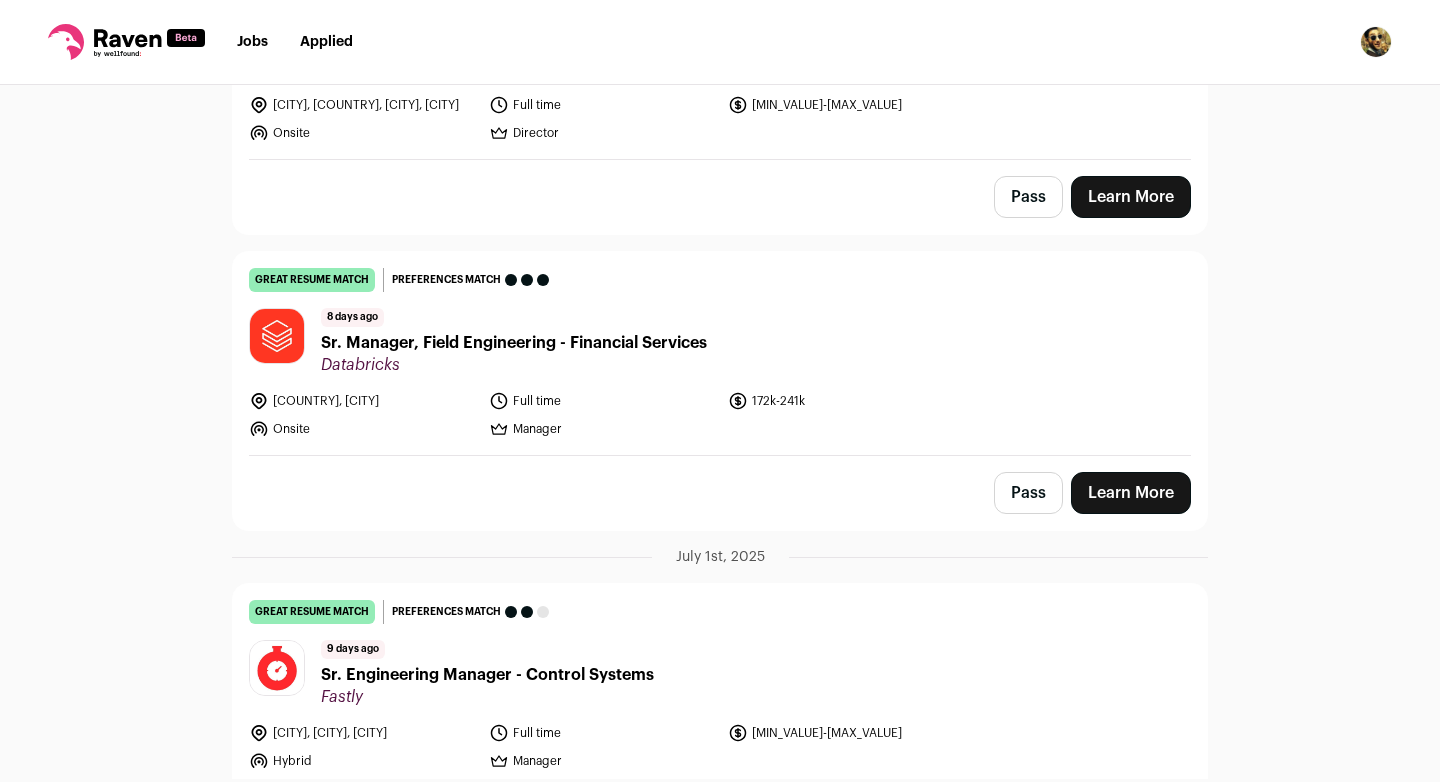 click on "Sr. Manager, Field Engineering - Financial Services" at bounding box center (514, 343) 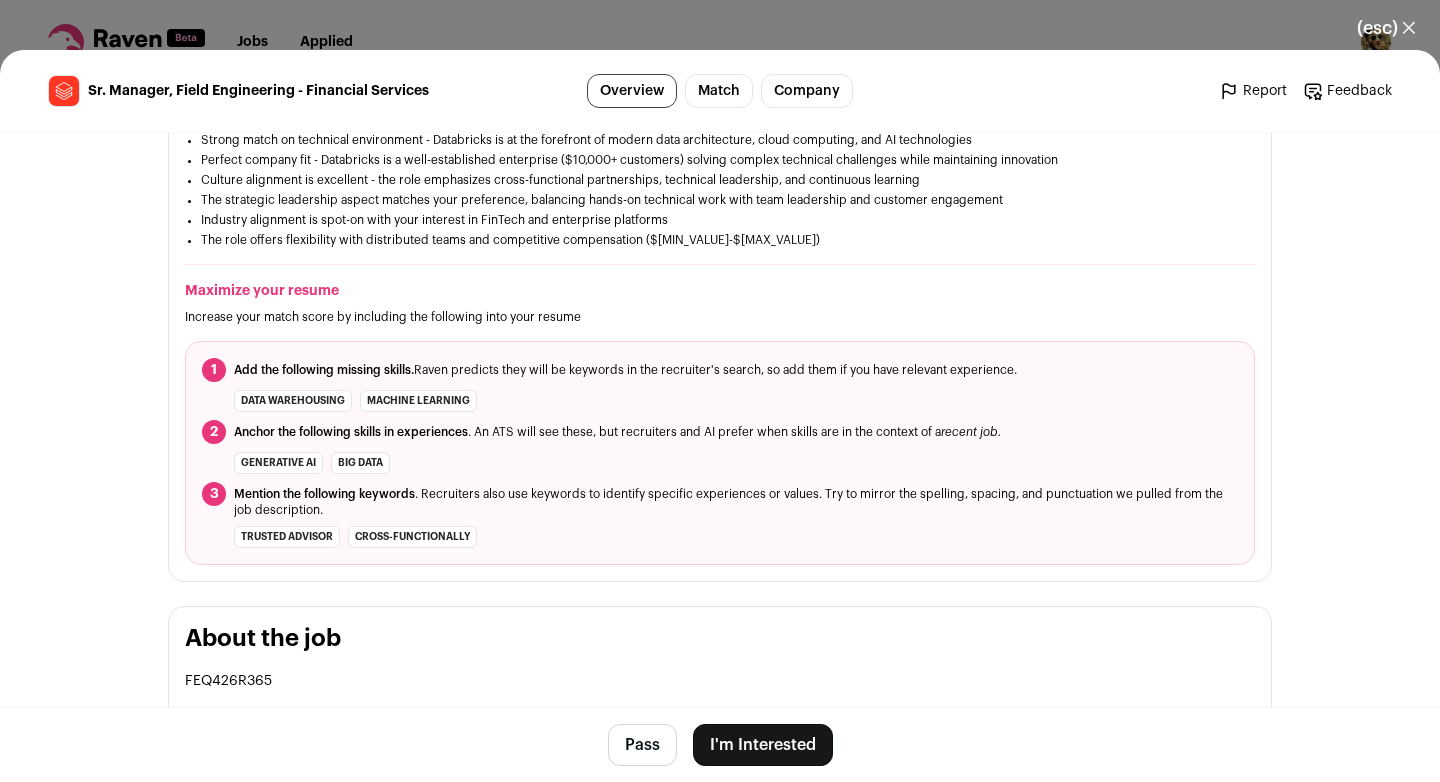 scroll, scrollTop: 705, scrollLeft: 0, axis: vertical 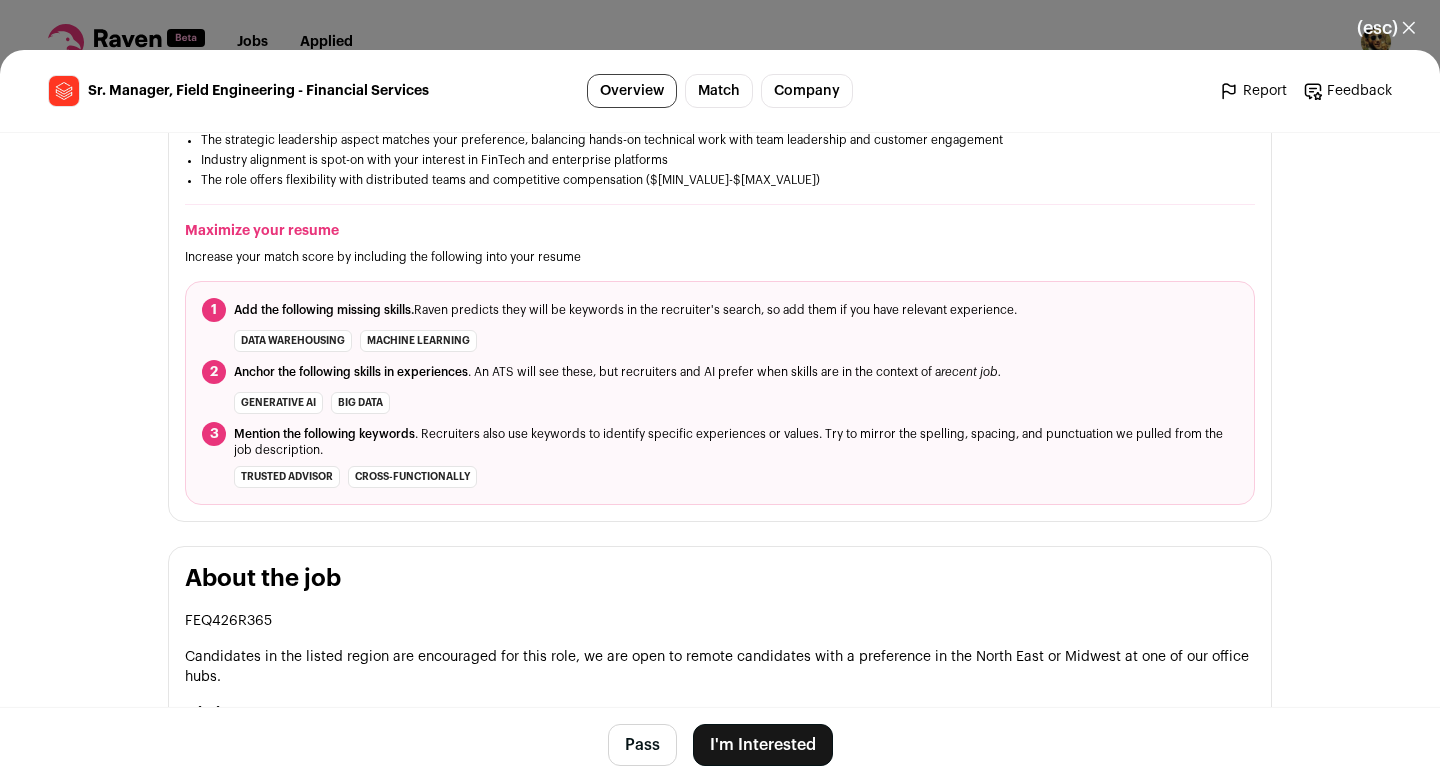 click on "generative AI" at bounding box center [293, 341] 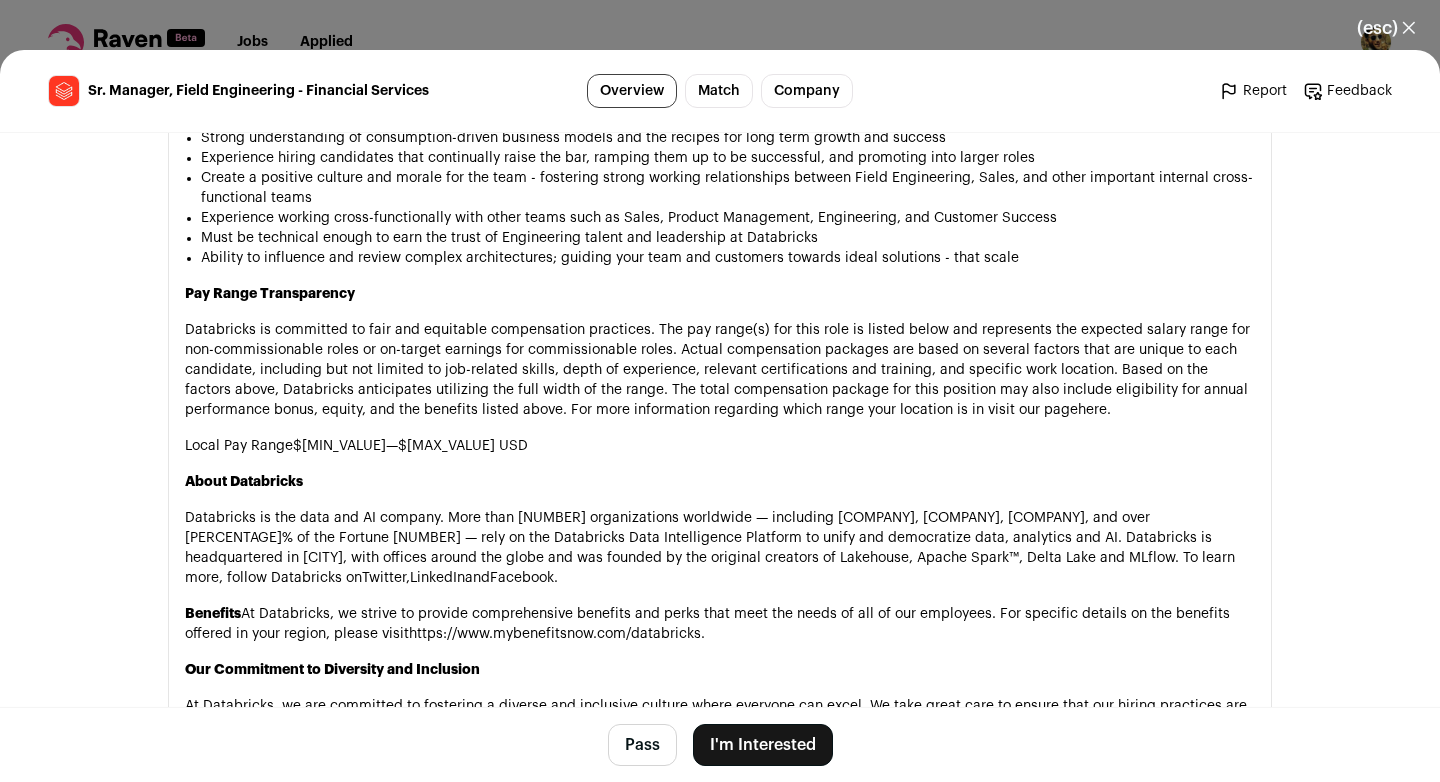 scroll, scrollTop: 2521, scrollLeft: 0, axis: vertical 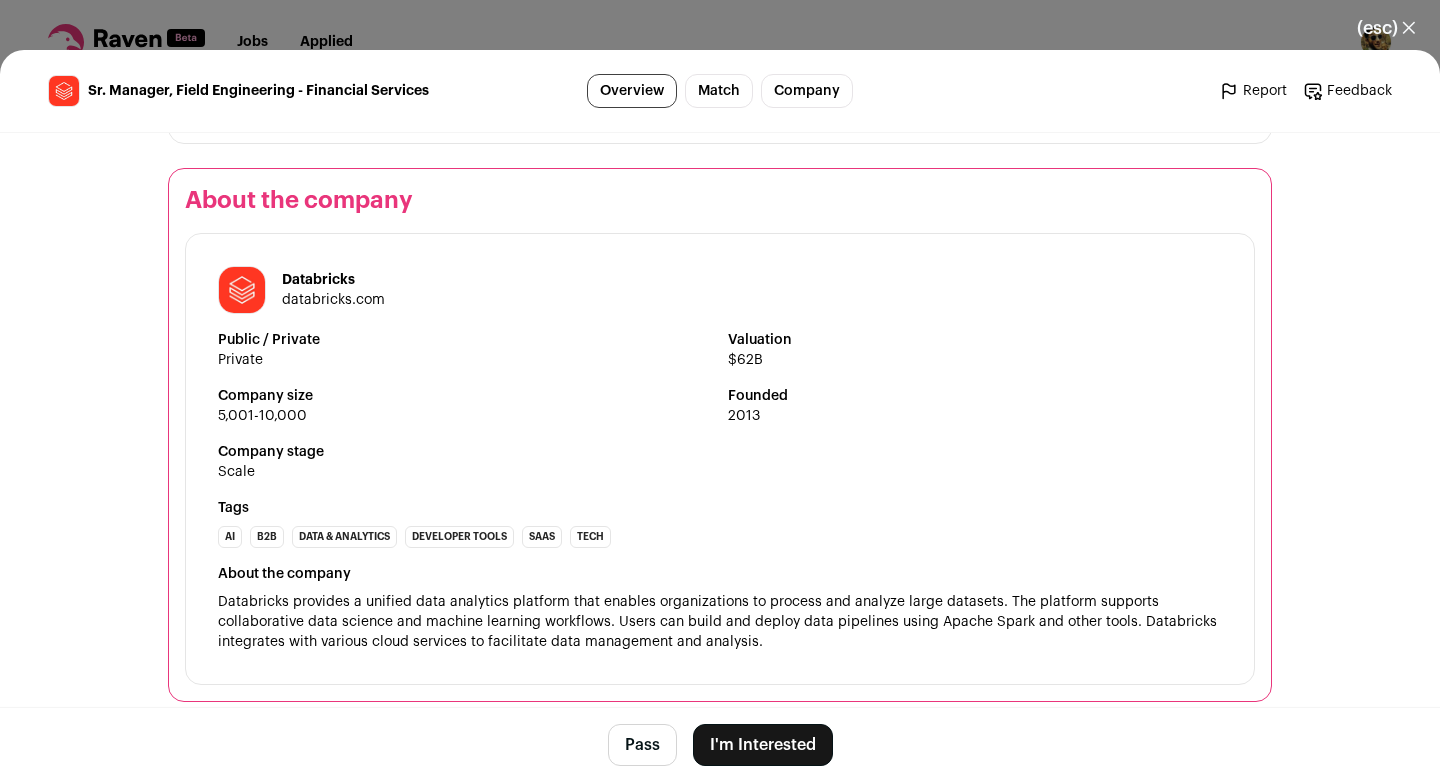 click on "I'm Interested" at bounding box center [763, 745] 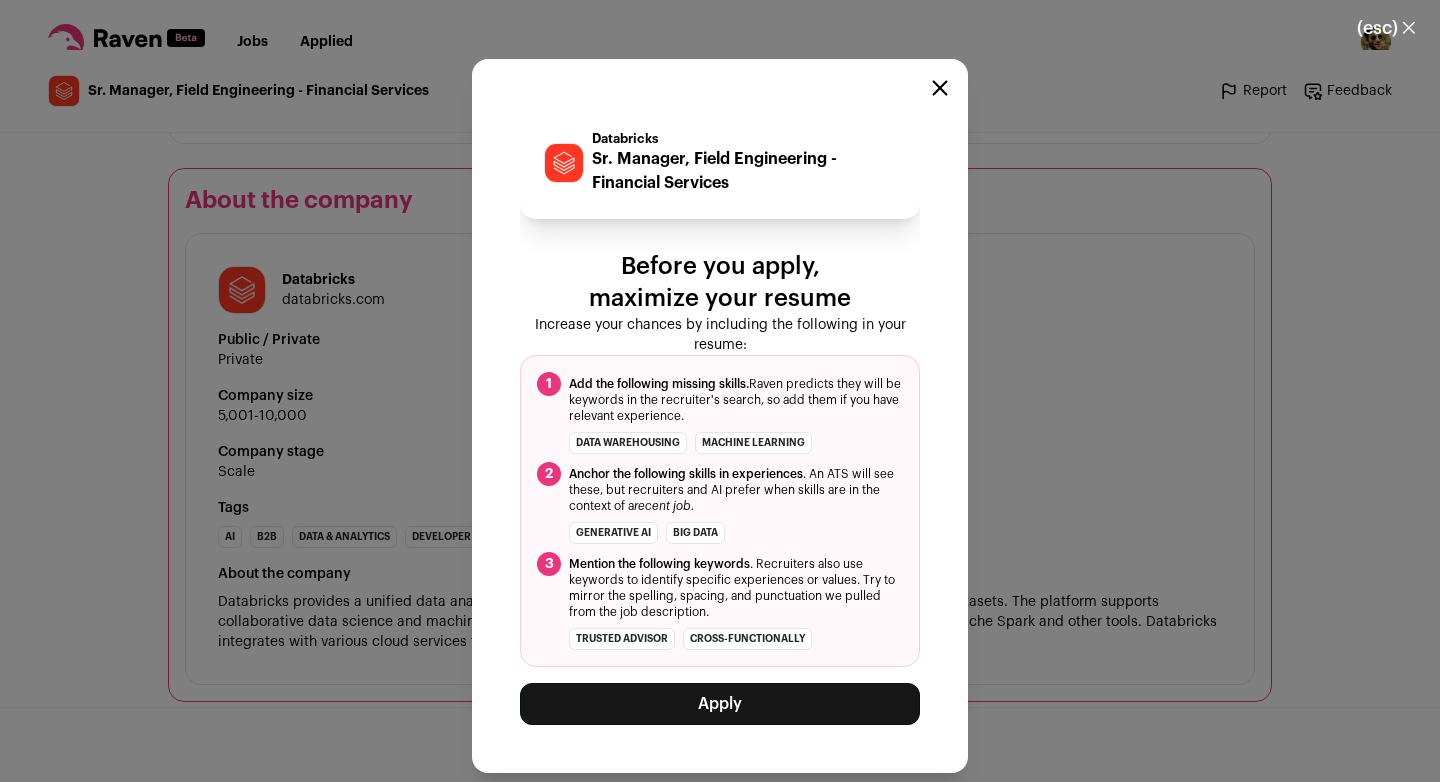 click on "Apply" at bounding box center [720, 704] 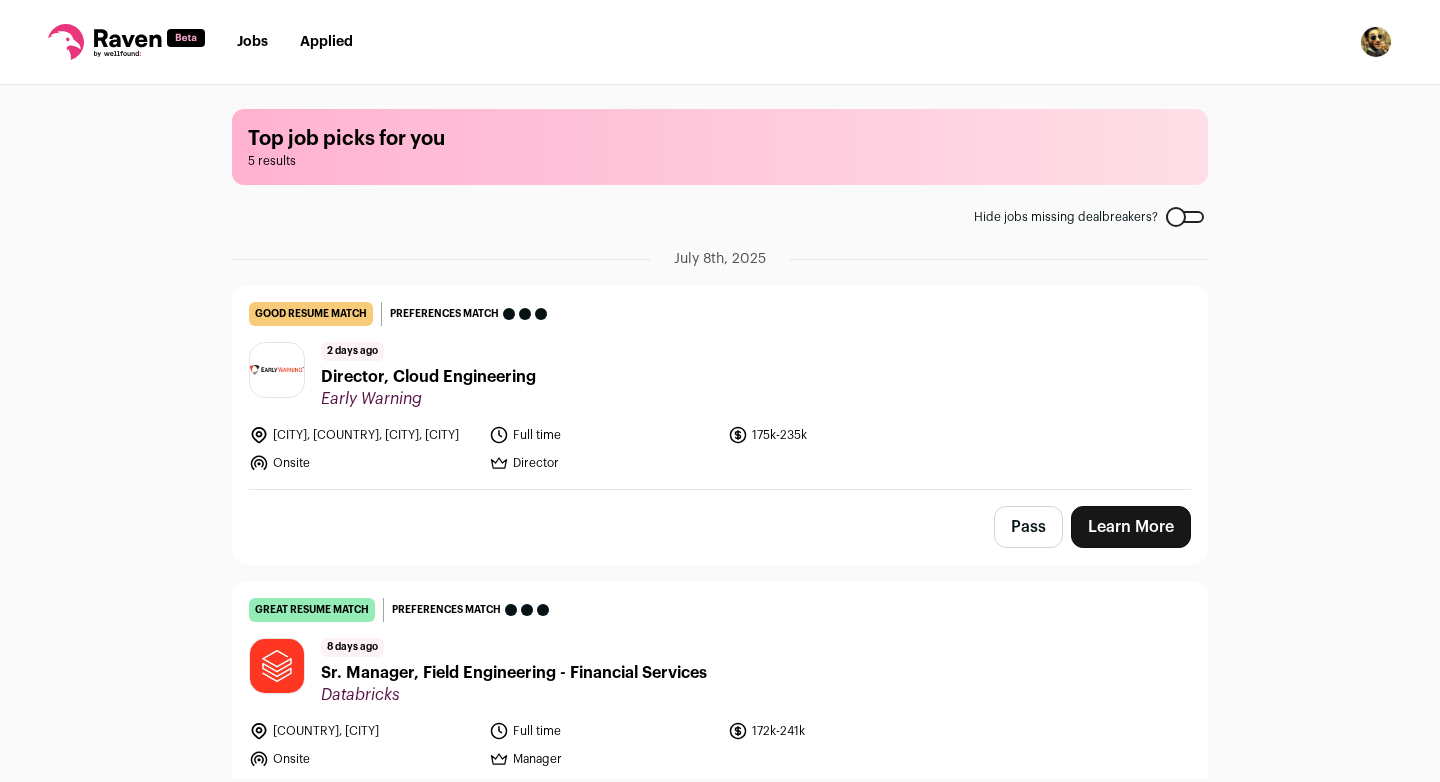 scroll, scrollTop: 0, scrollLeft: 0, axis: both 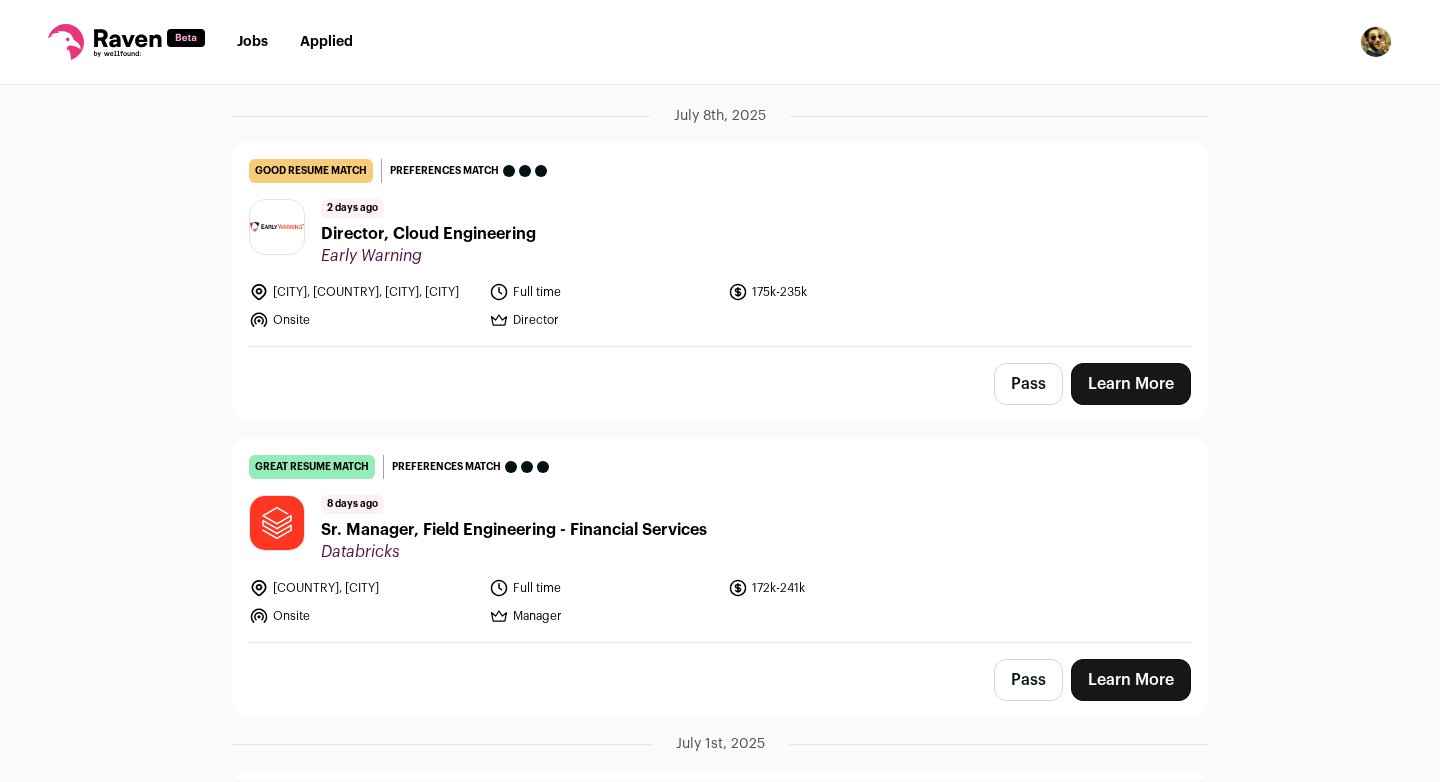 click on "Sr. Manager, Field Engineering - Financial Services" at bounding box center (514, 530) 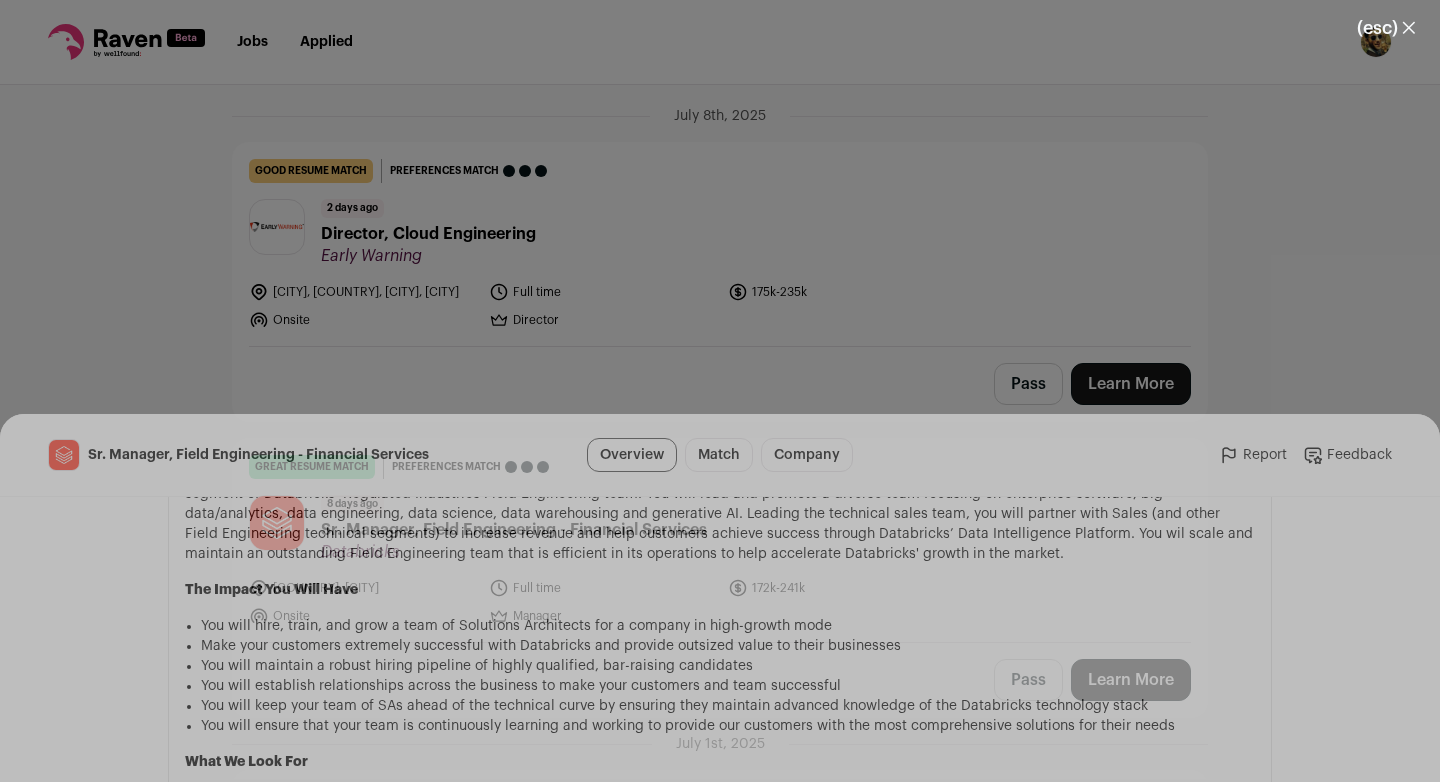 scroll, scrollTop: 1130, scrollLeft: 0, axis: vertical 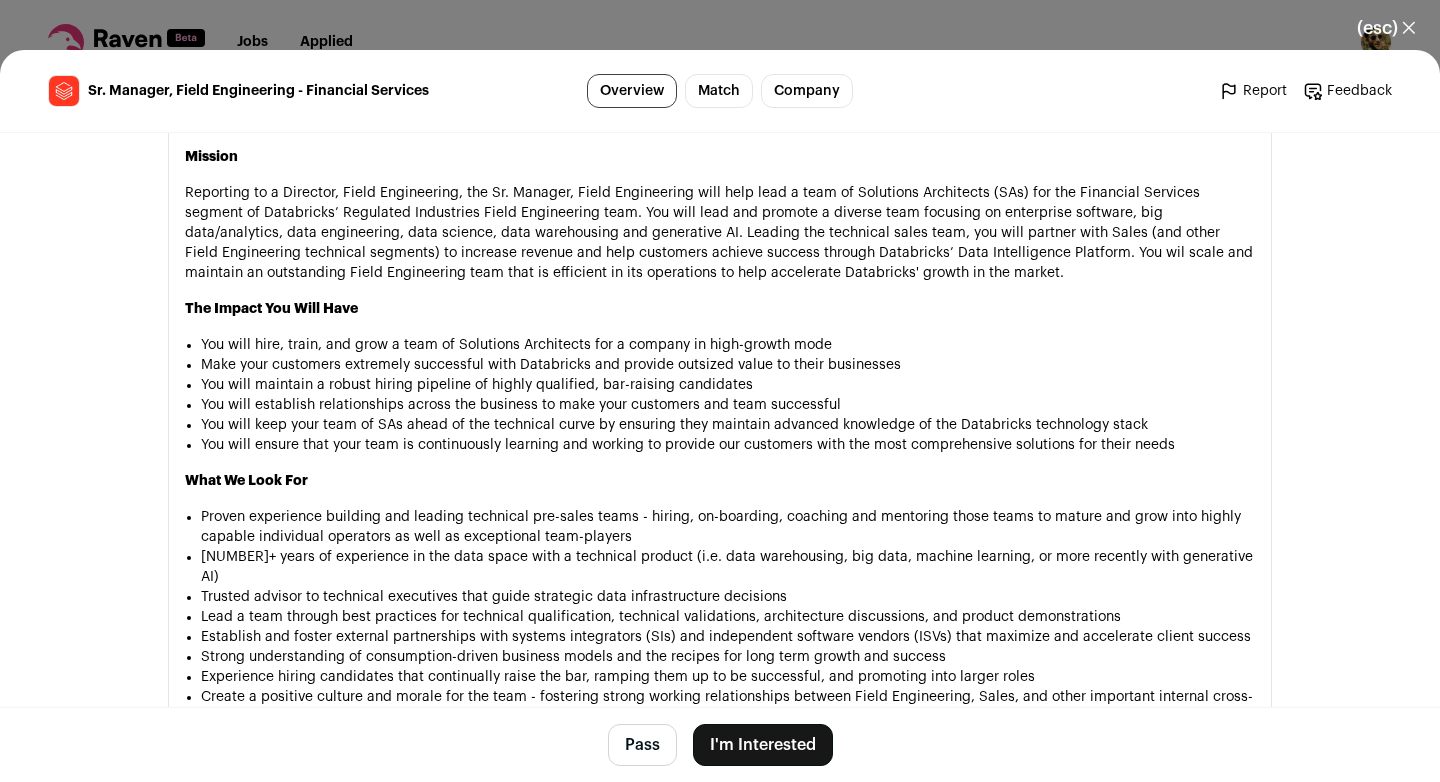 click on "(esc) ✕" at bounding box center [1386, 28] 